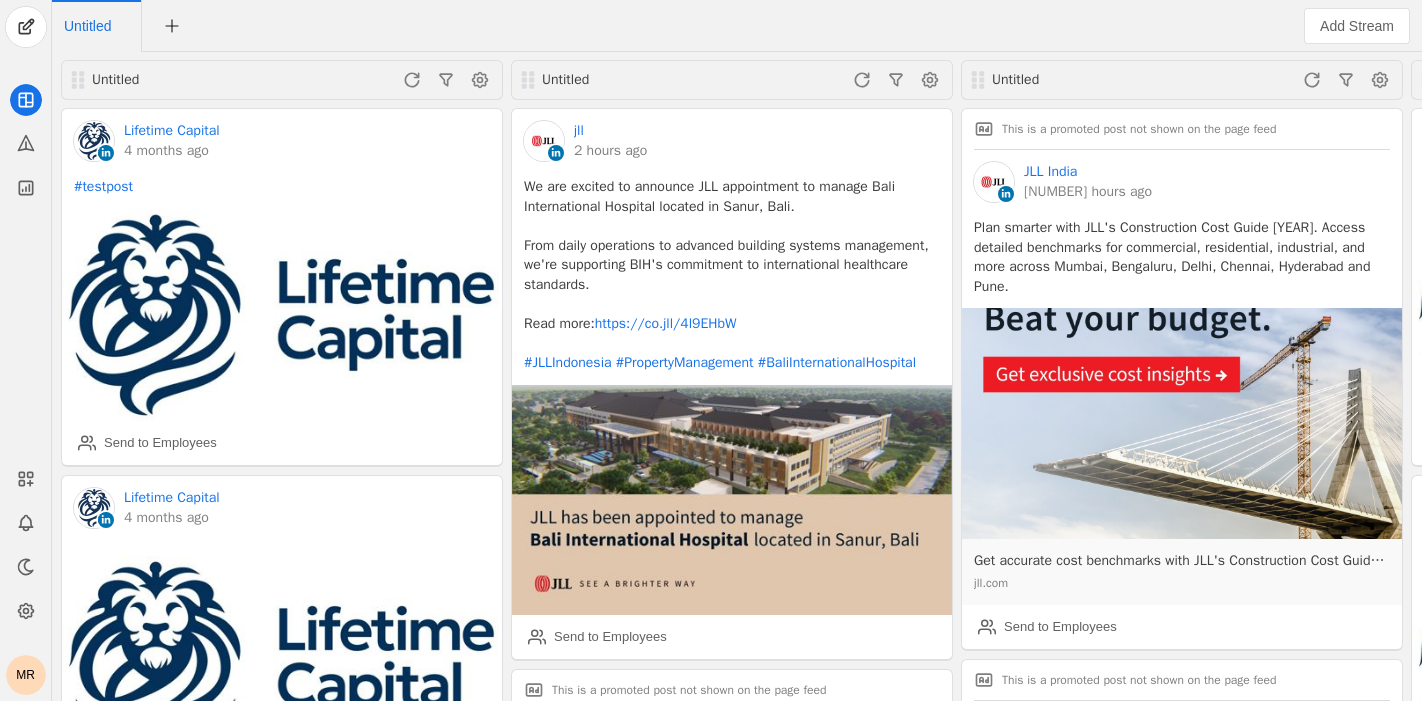 scroll, scrollTop: 0, scrollLeft: 0, axis: both 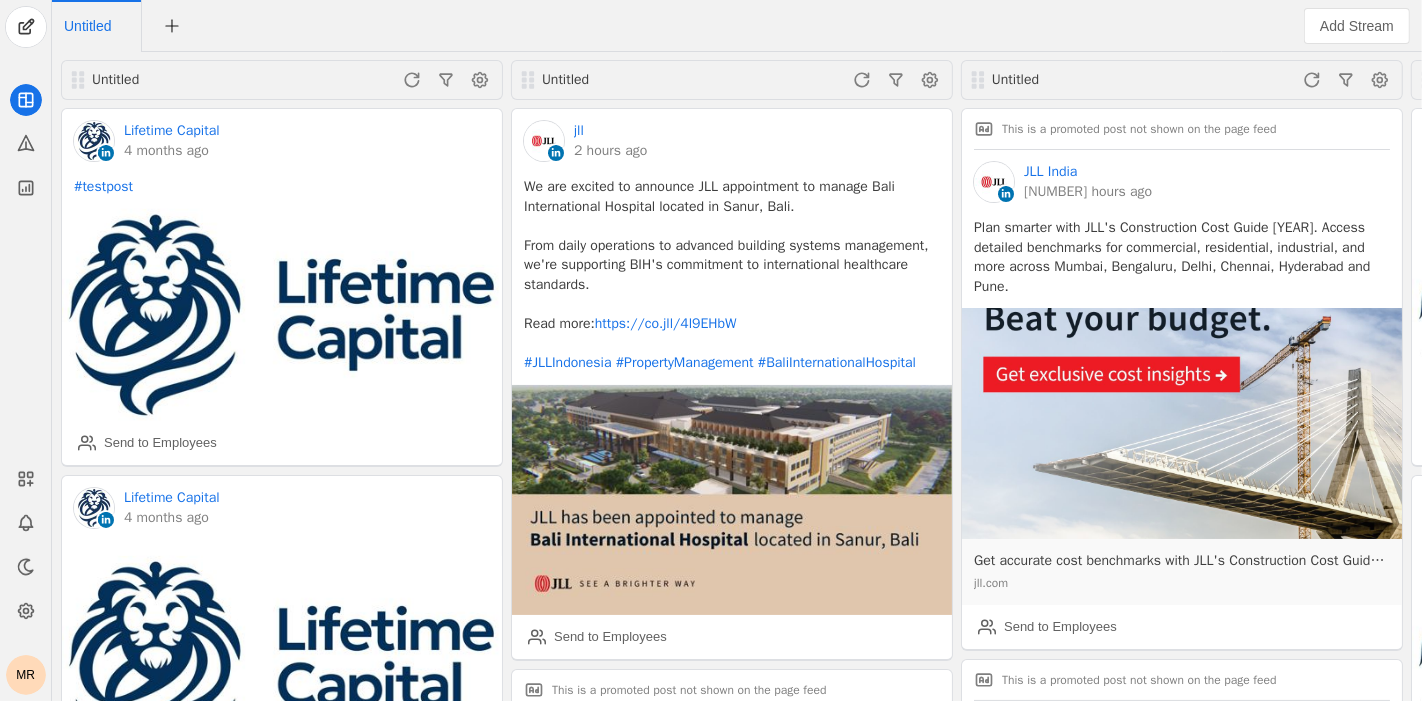 click on "MR" 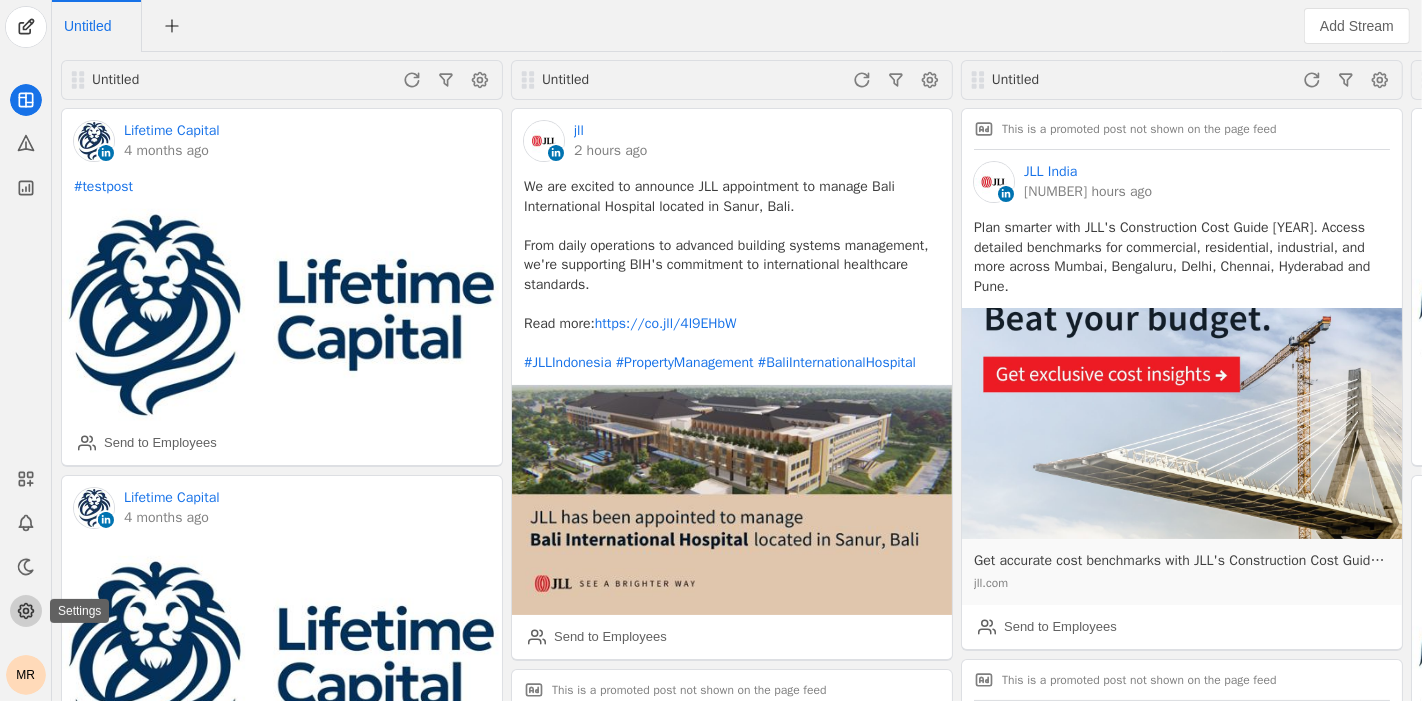 click 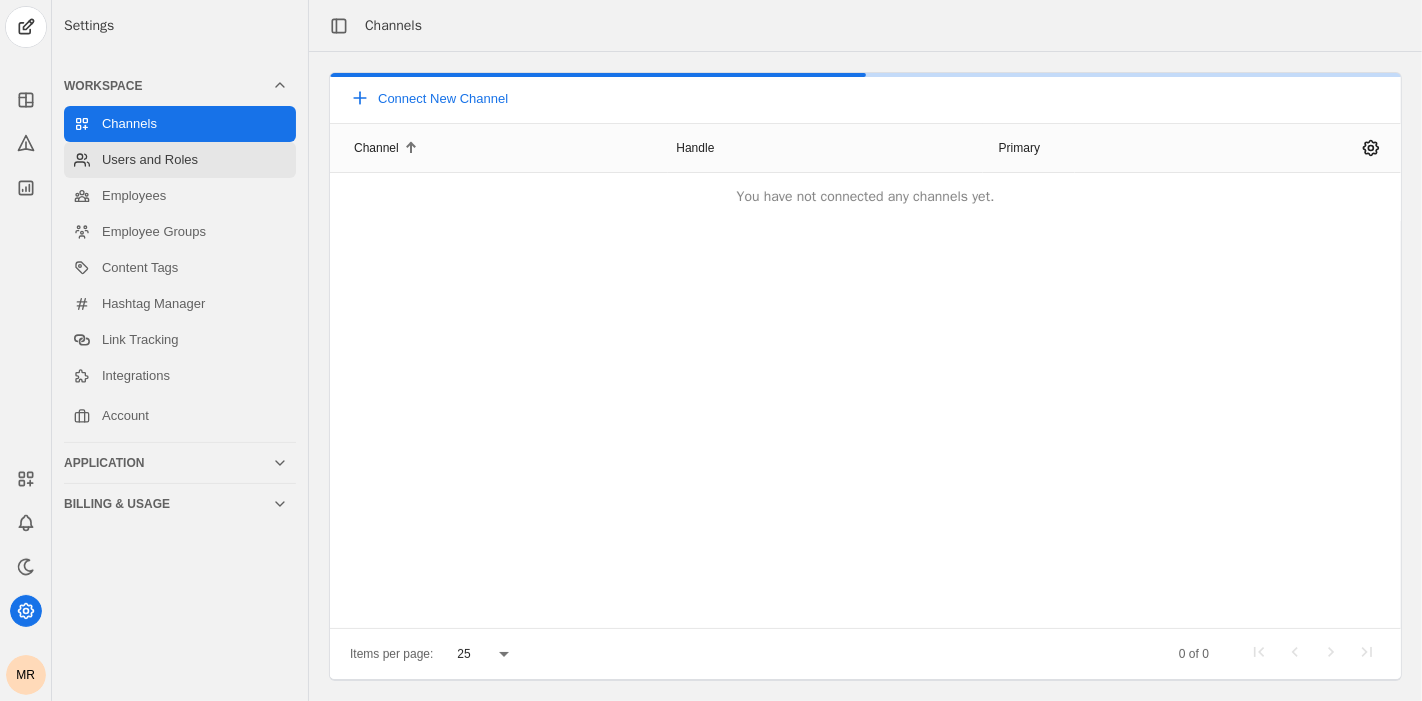 click on "Users and Roles" at bounding box center (180, 160) 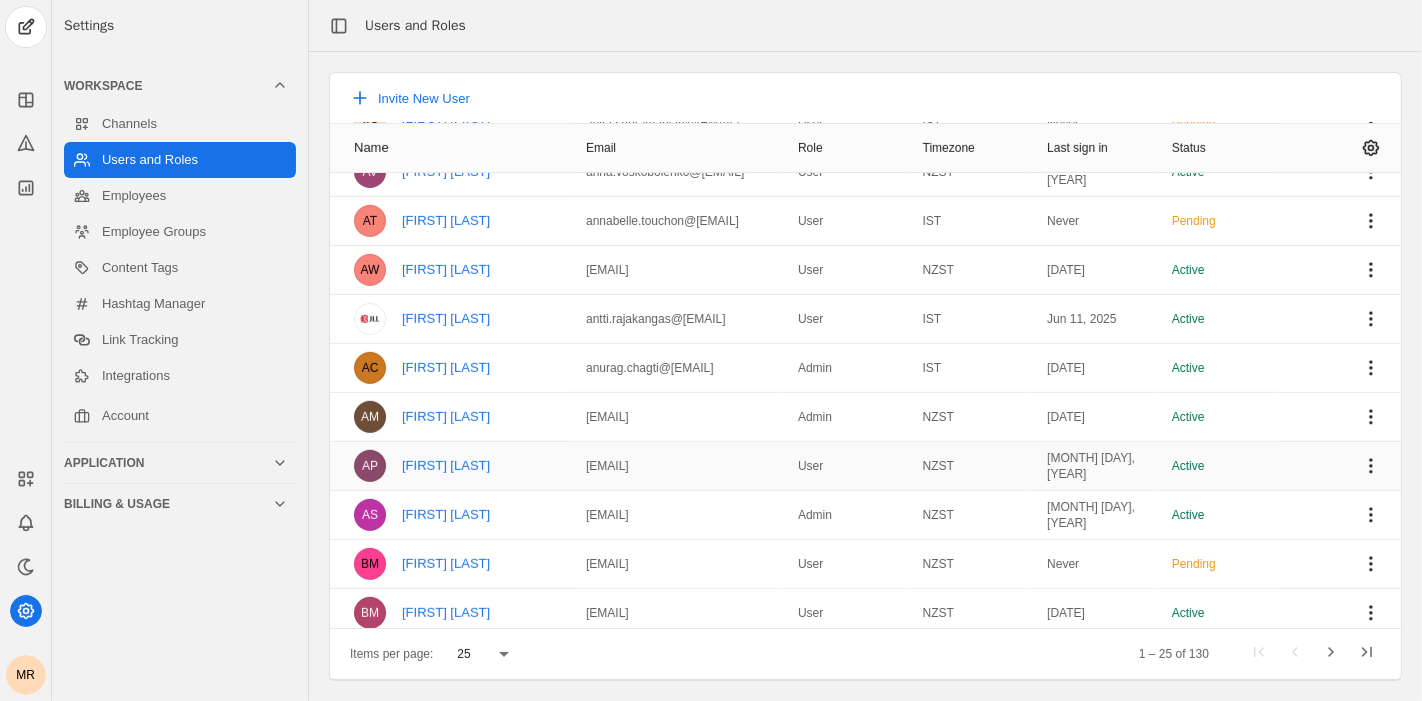 scroll, scrollTop: 761, scrollLeft: 0, axis: vertical 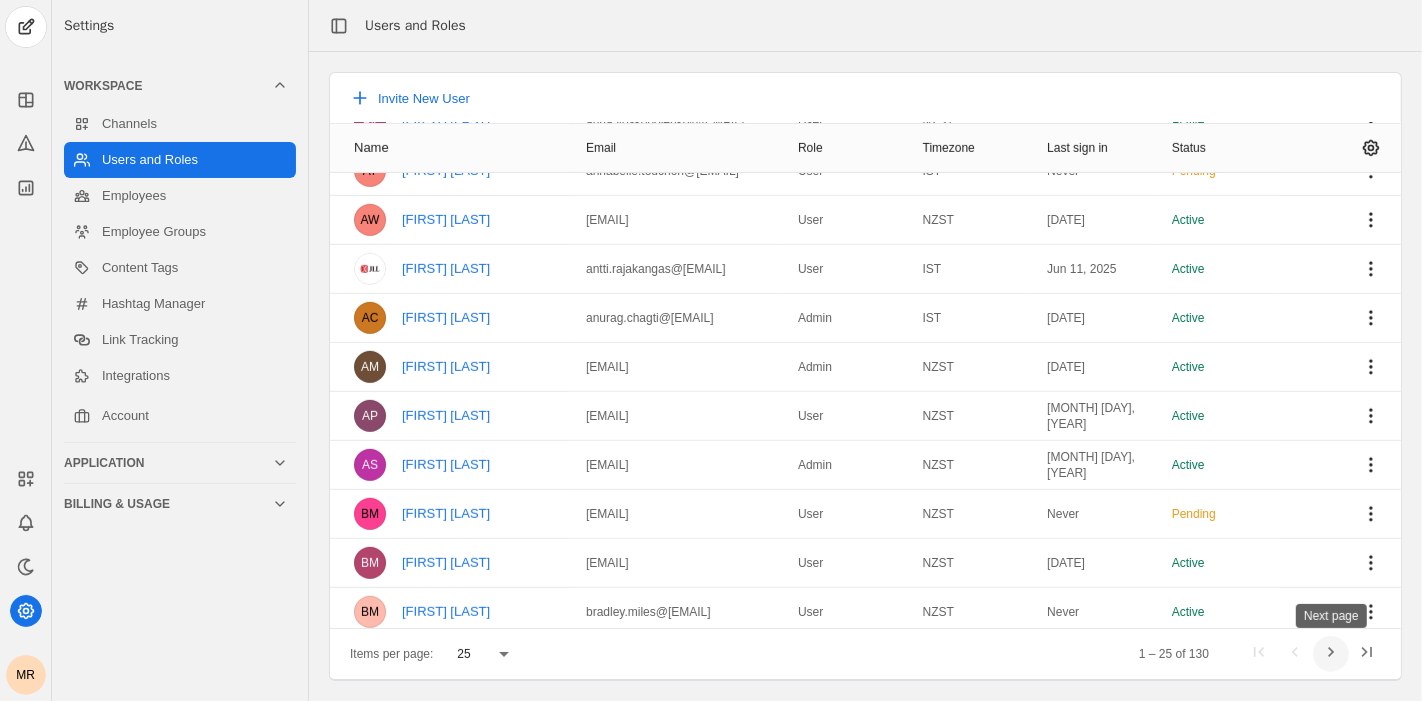 click 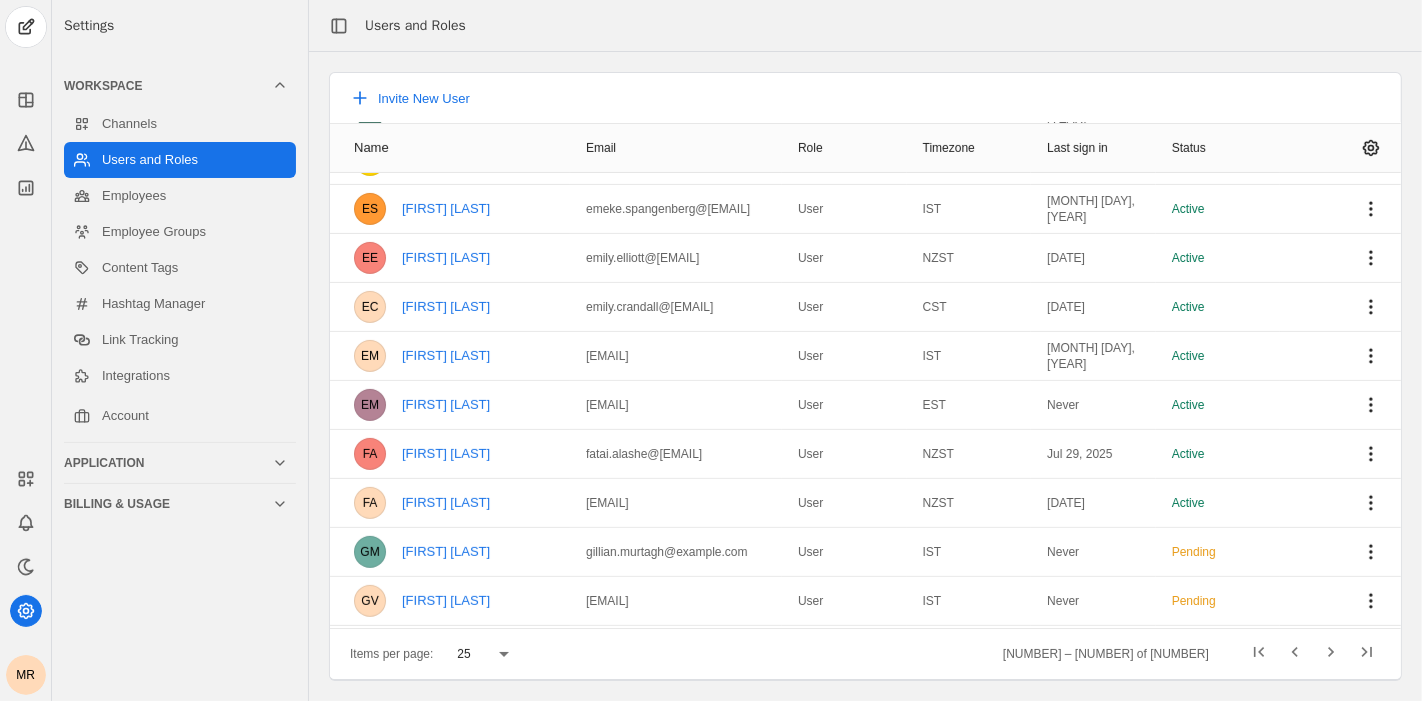 scroll, scrollTop: 761, scrollLeft: 0, axis: vertical 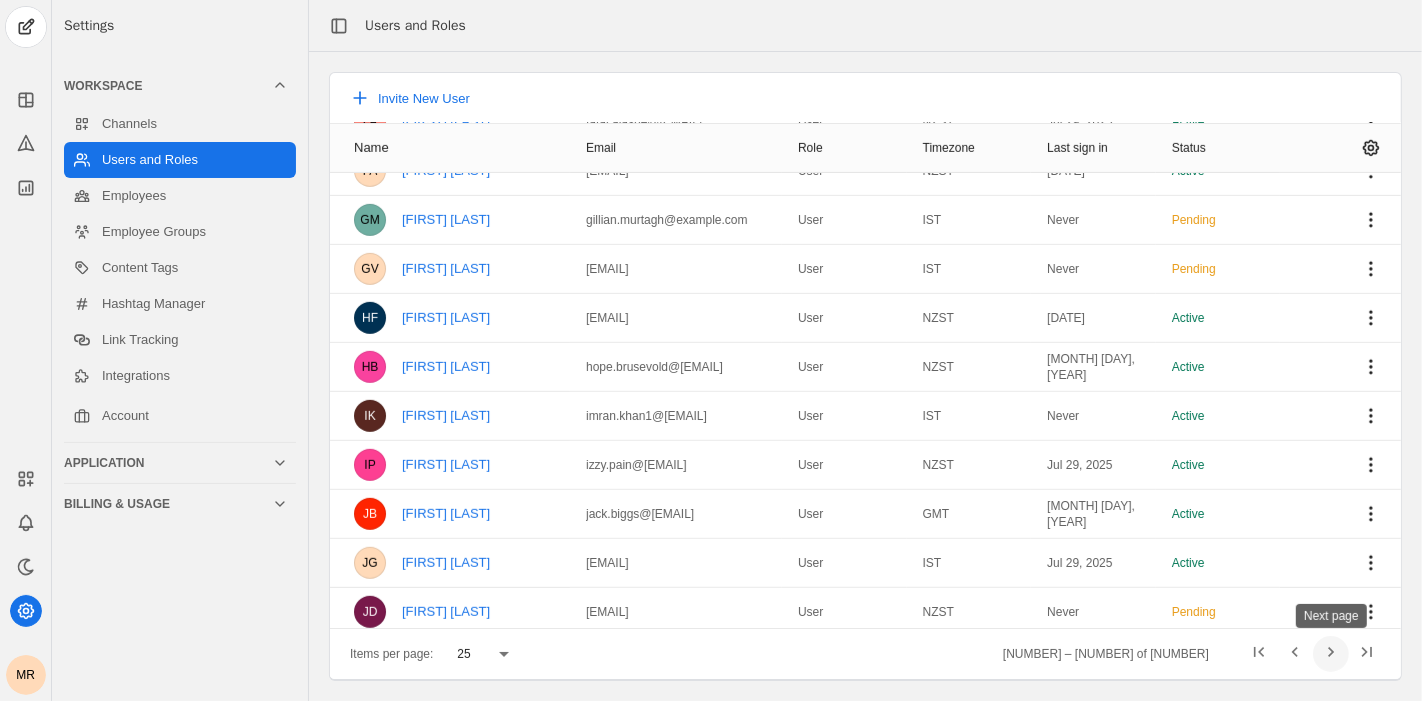 click 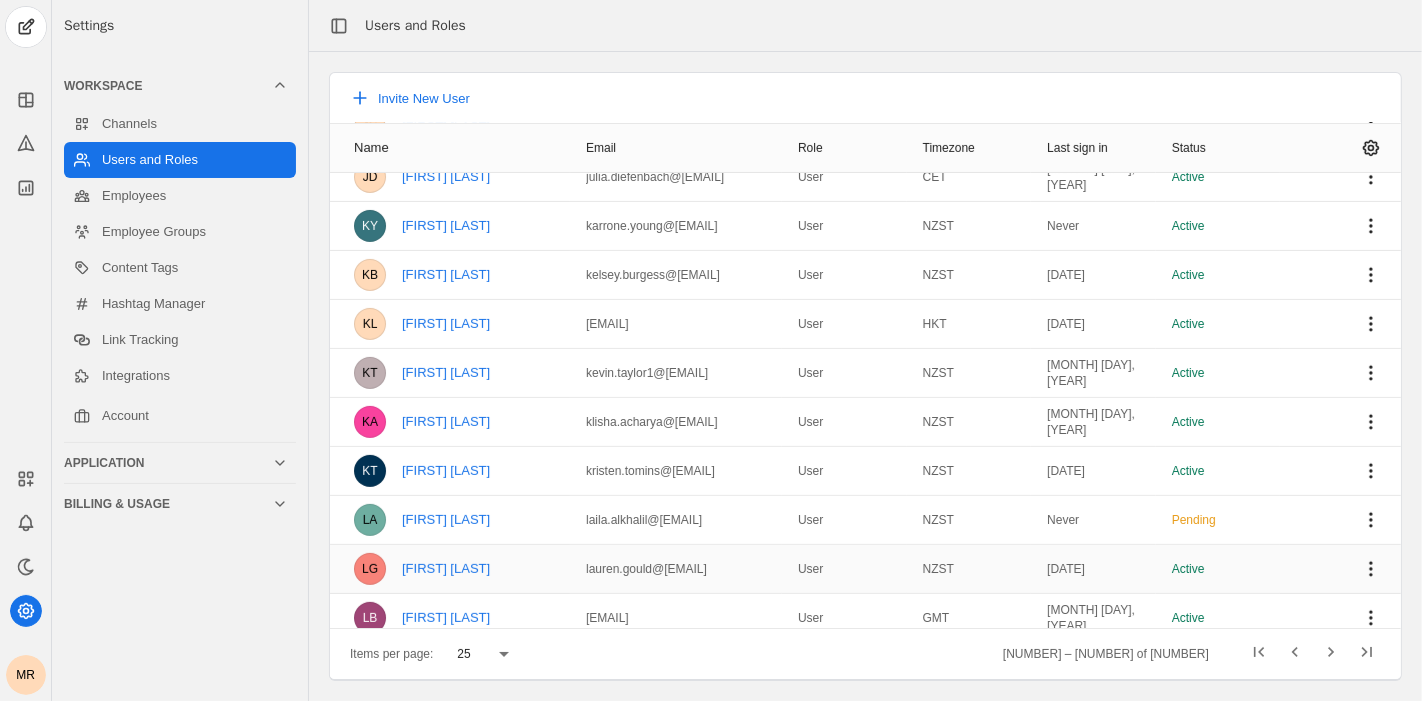 scroll, scrollTop: 444, scrollLeft: 0, axis: vertical 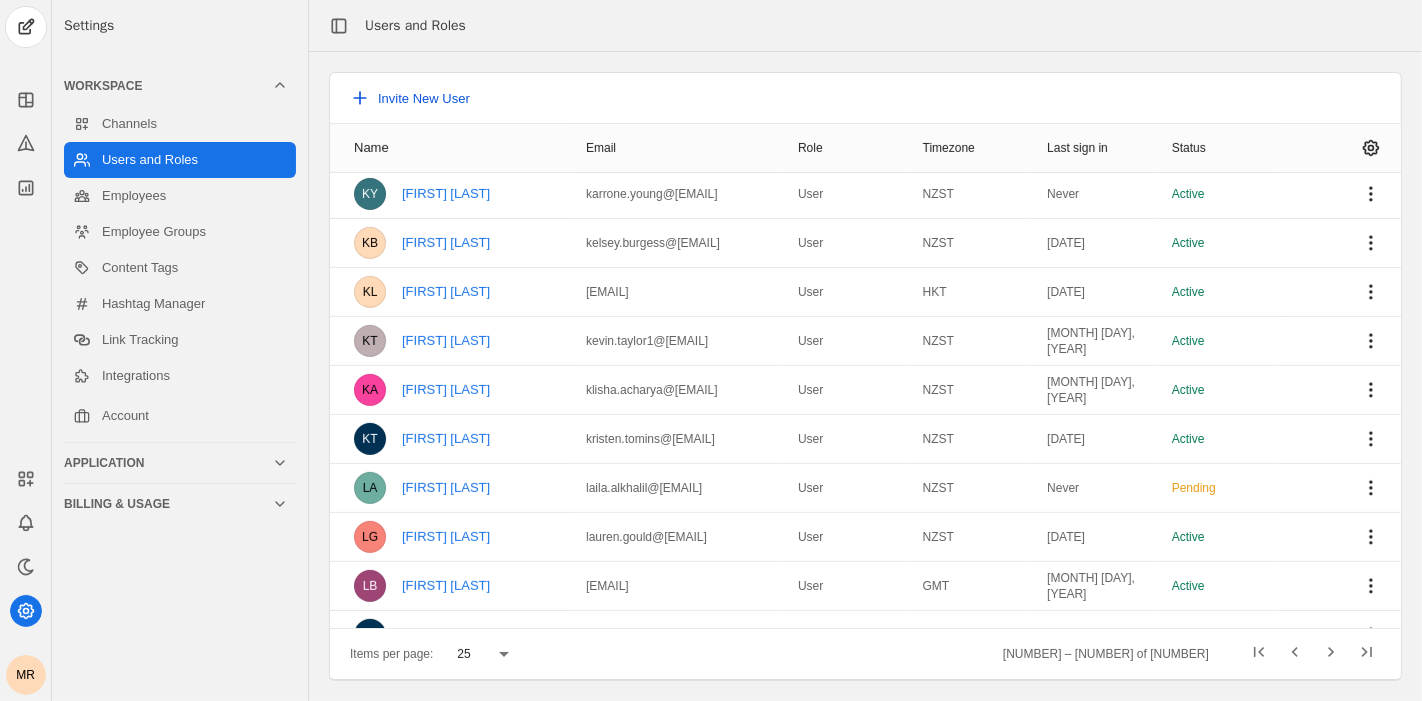 click on "Invite New User" 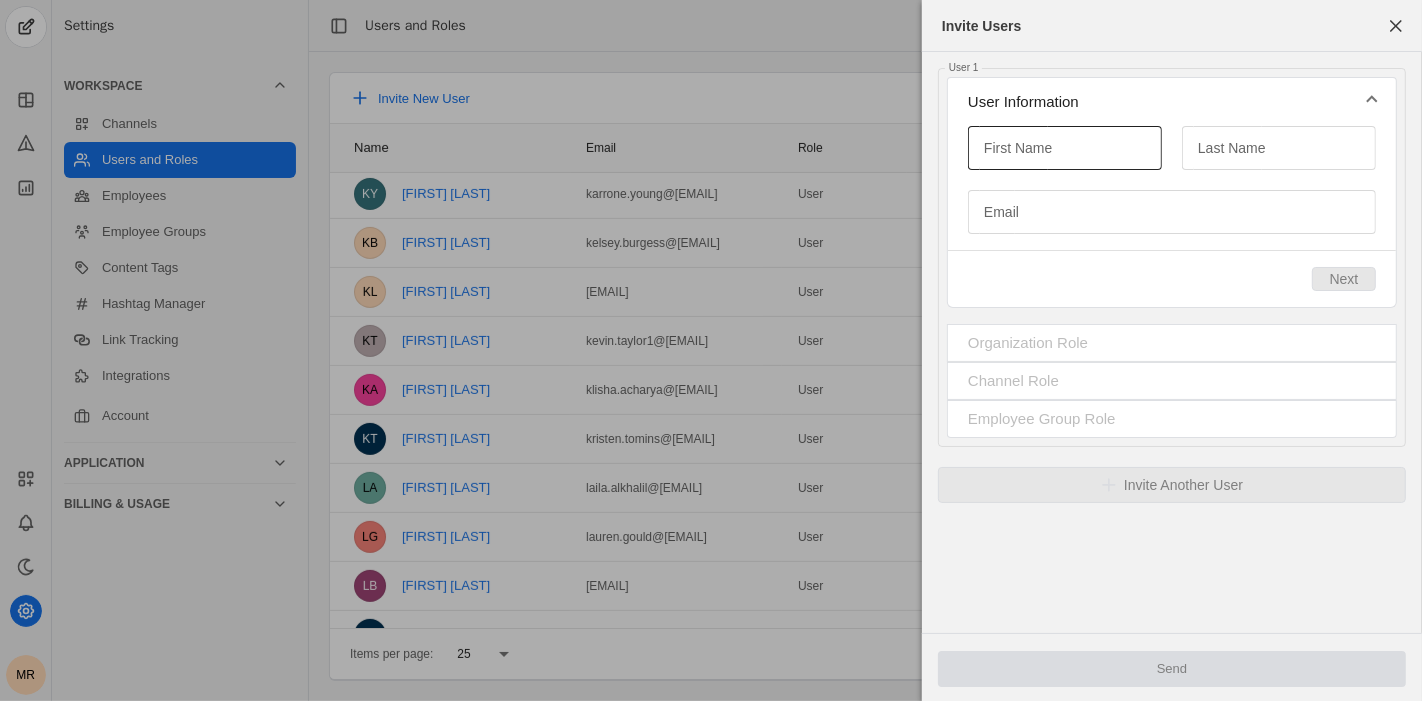 click on "First Name" at bounding box center [1065, 148] 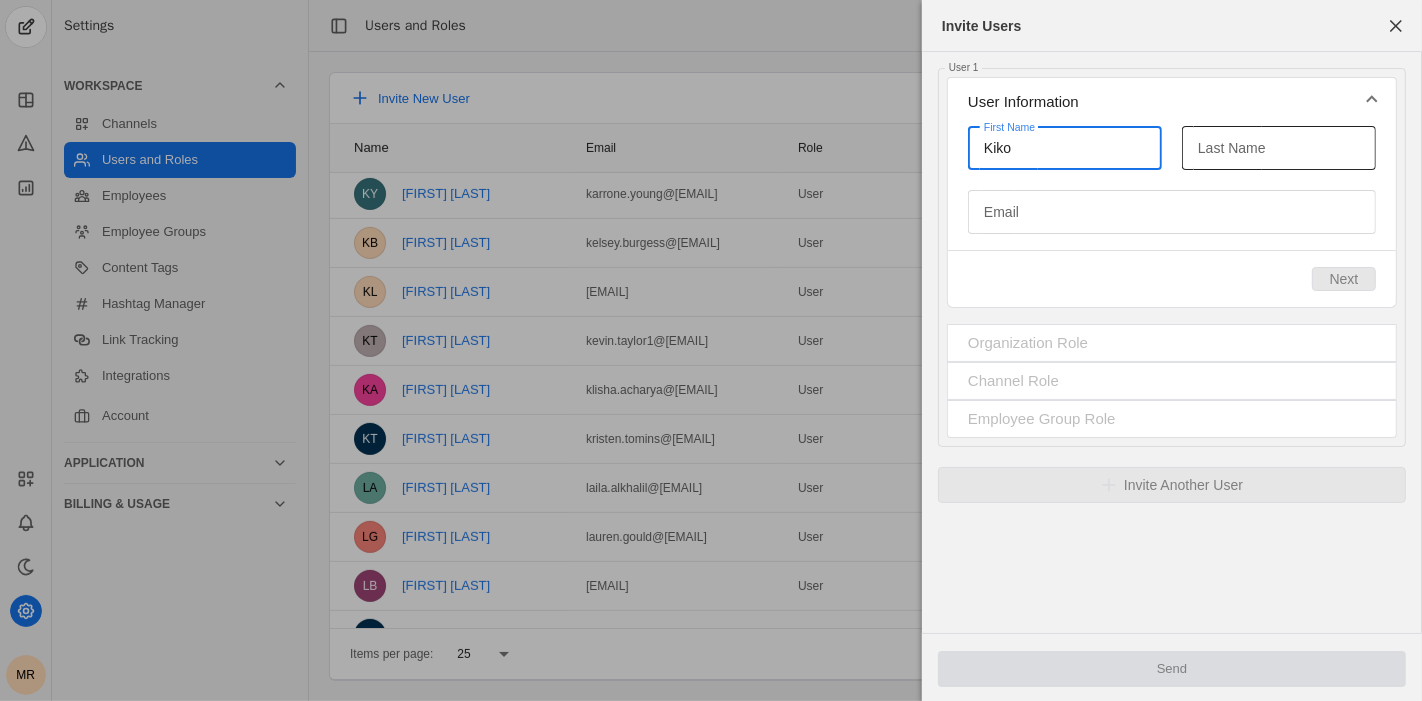 type on "Kiko" 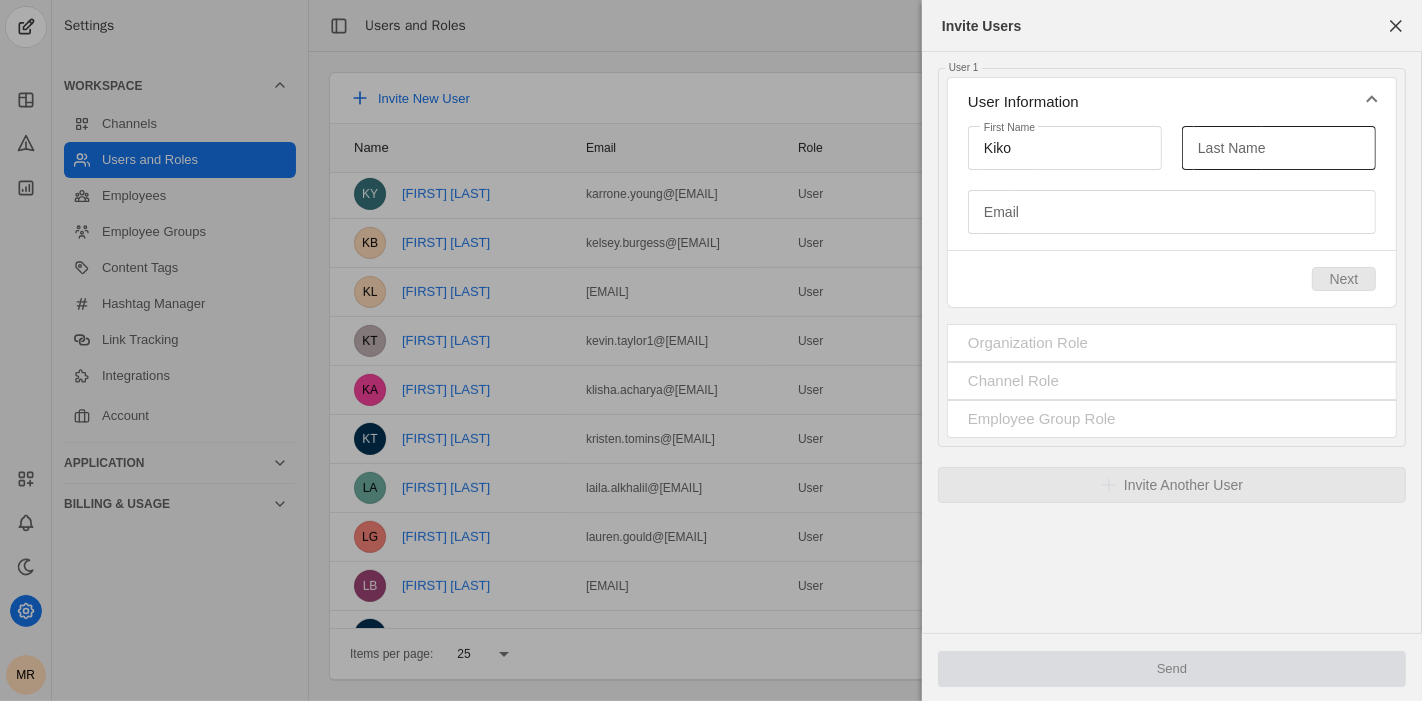click on "Last Name" at bounding box center [1232, 148] 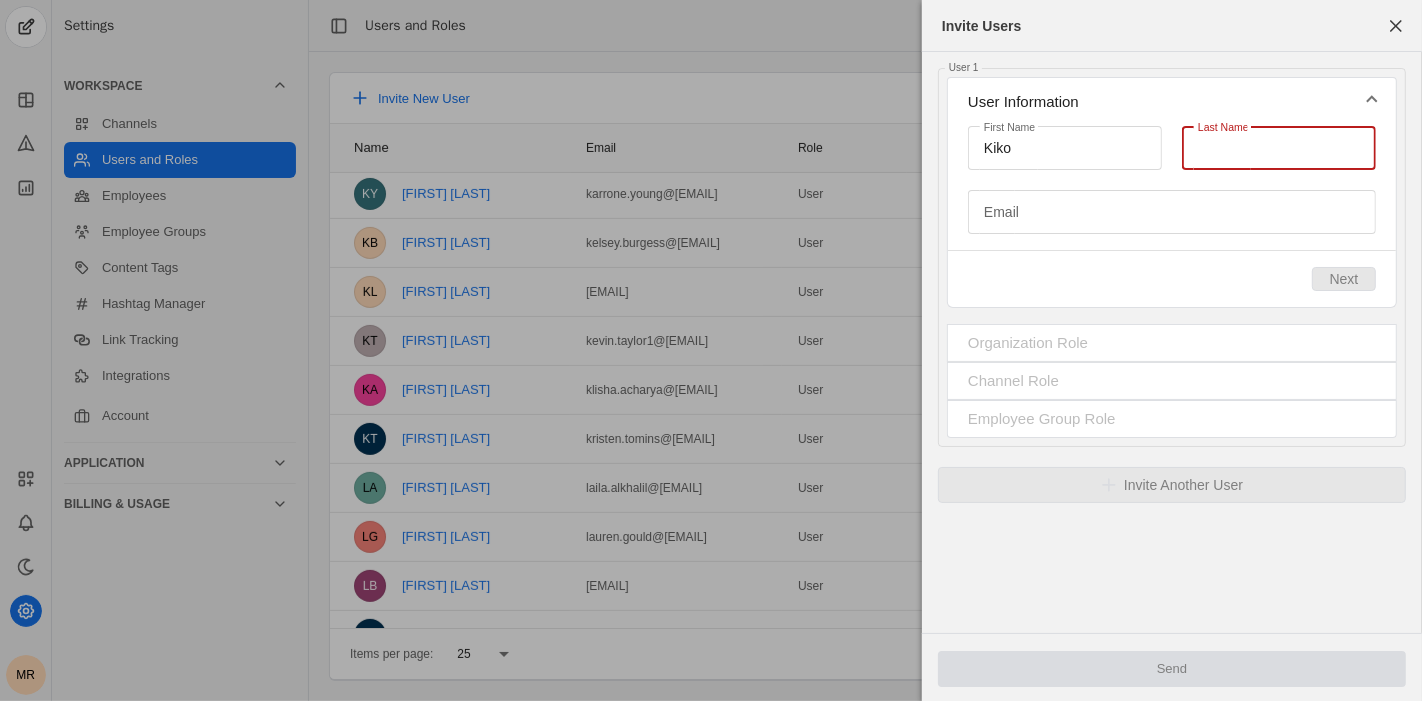 paste on "Panadero" 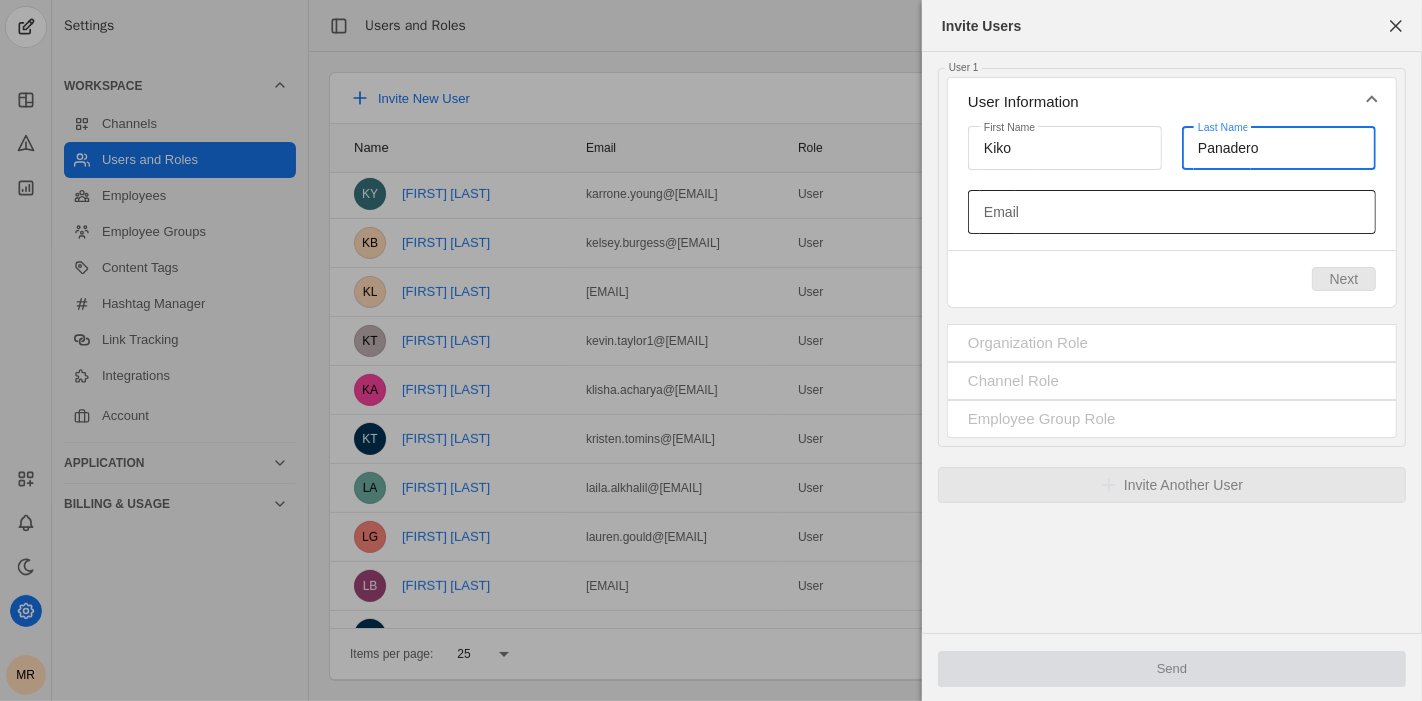 type on "Panadero" 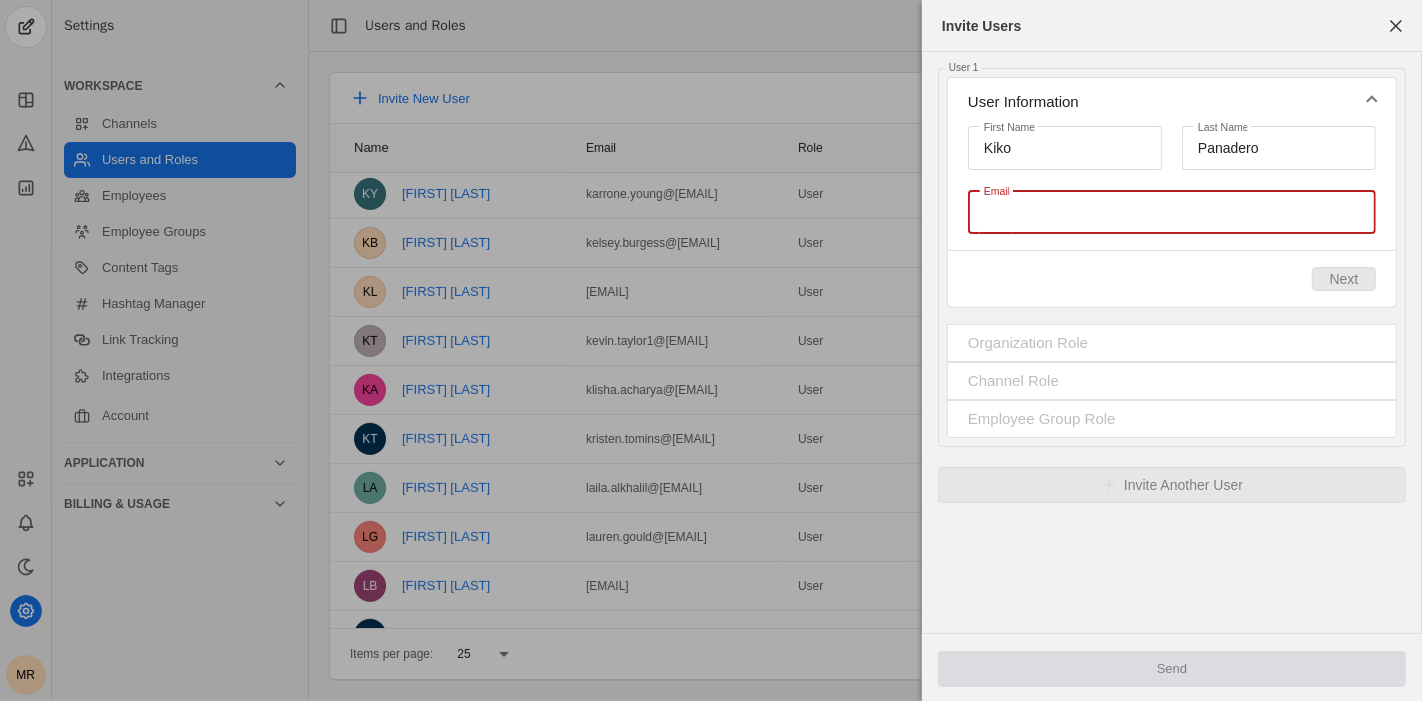 paste on "[FIRST].[LAST]@[DOMAIN]" 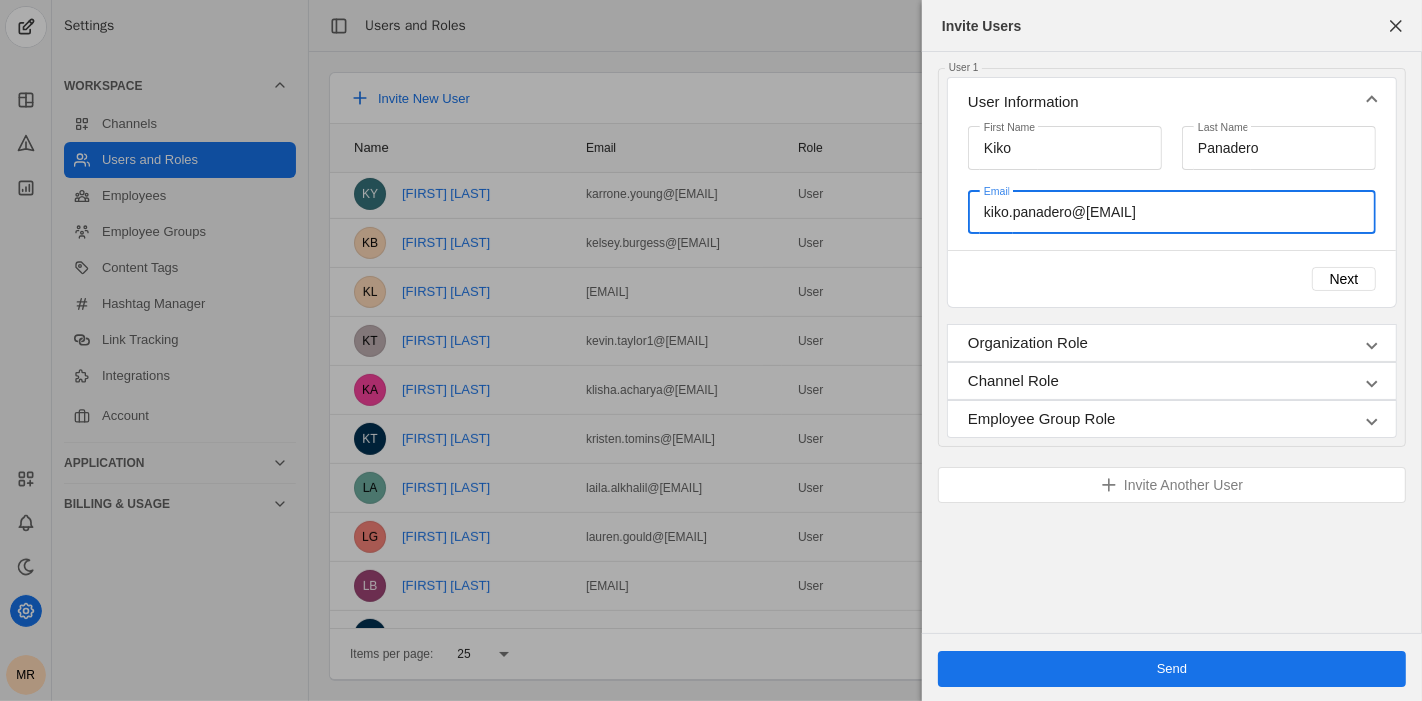 type on "[FIRST].[LAST]@[DOMAIN]" 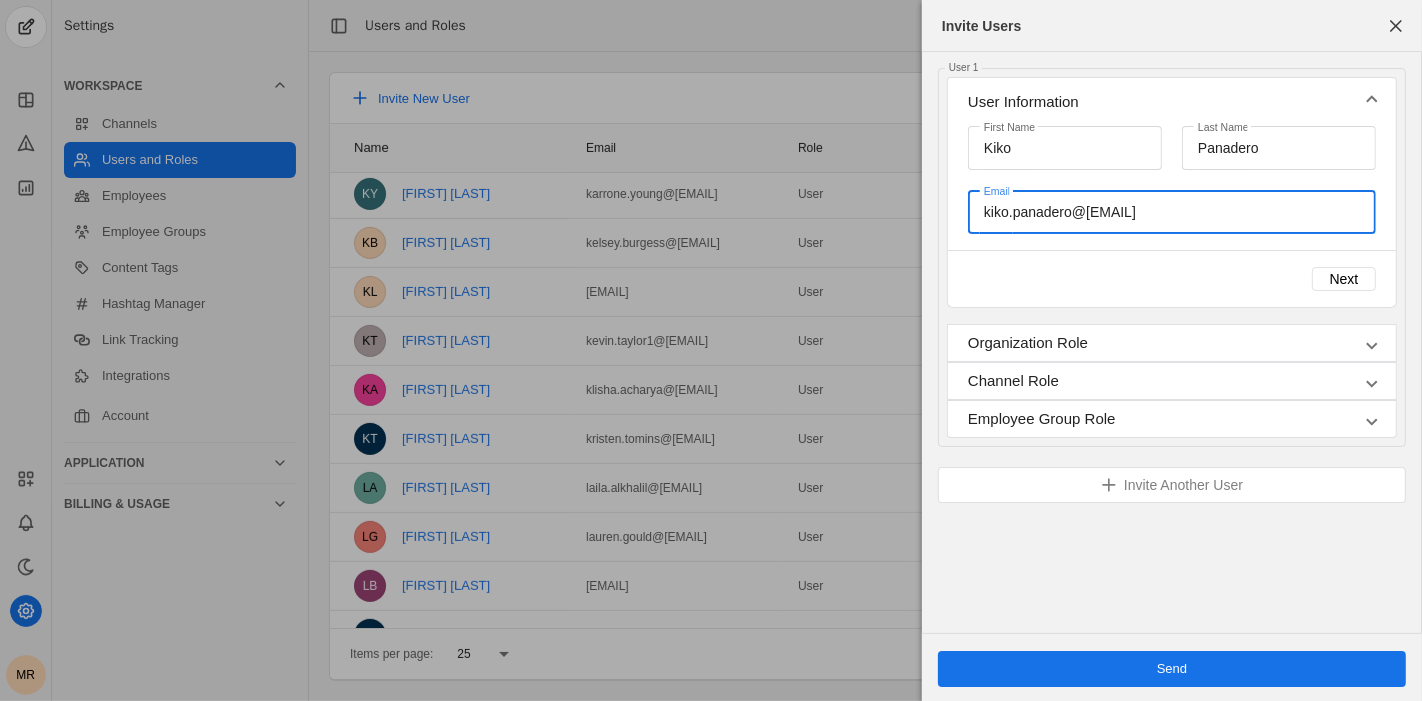 click on "Next" at bounding box center (1172, 278) 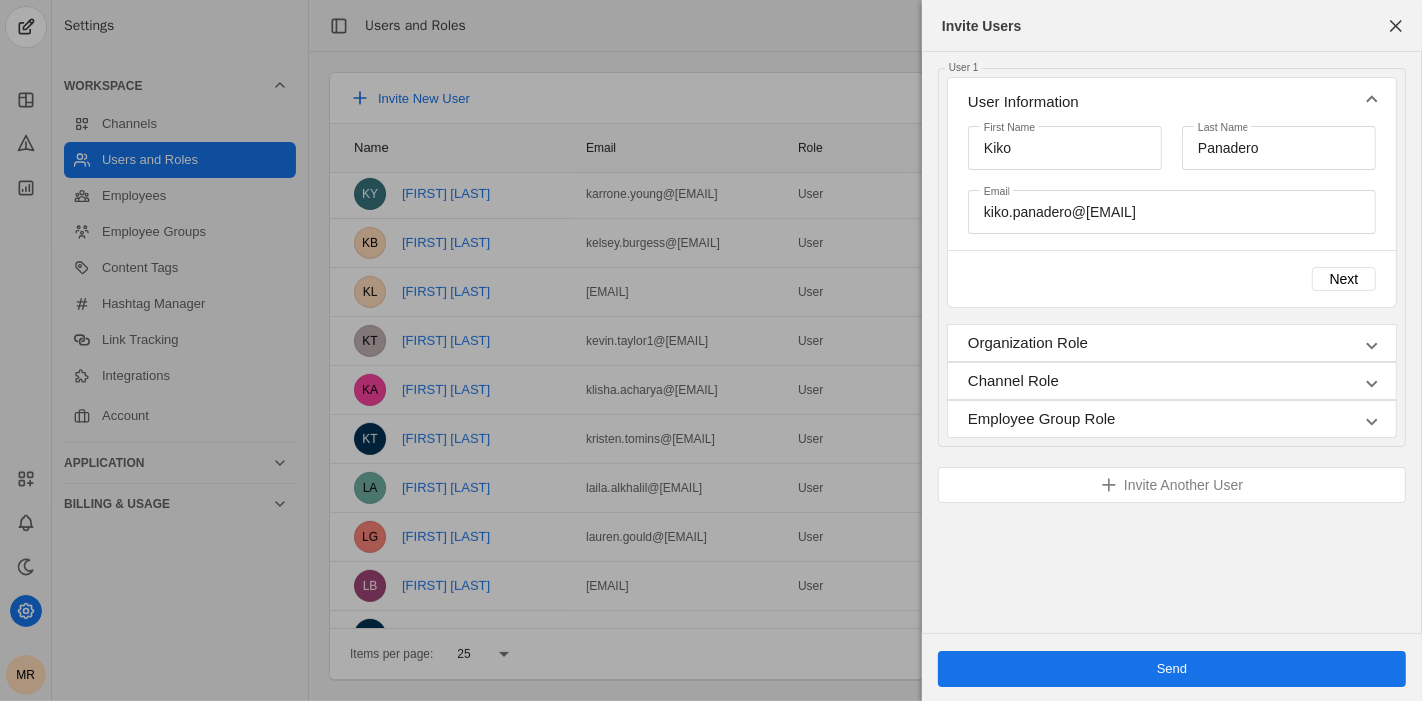 click on "Organization Role" at bounding box center (1160, 343) 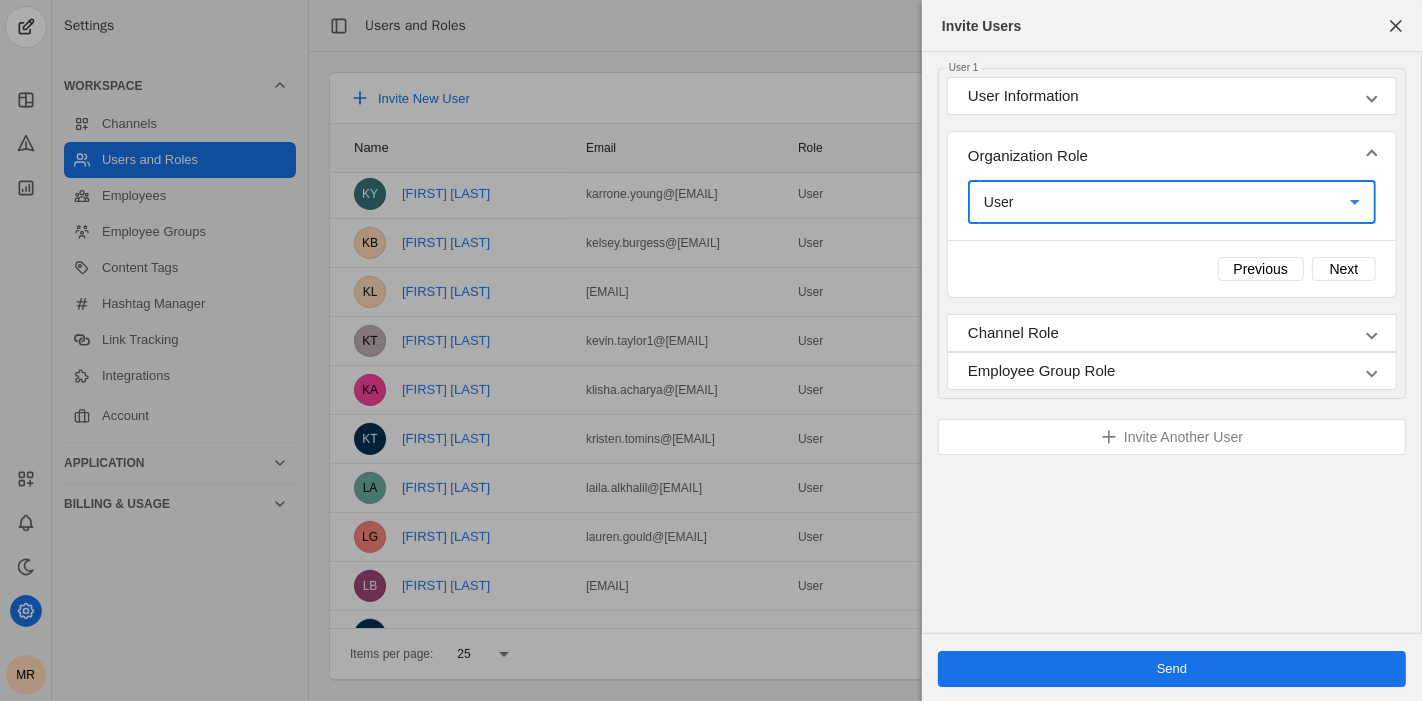 click on "User" at bounding box center [1167, 202] 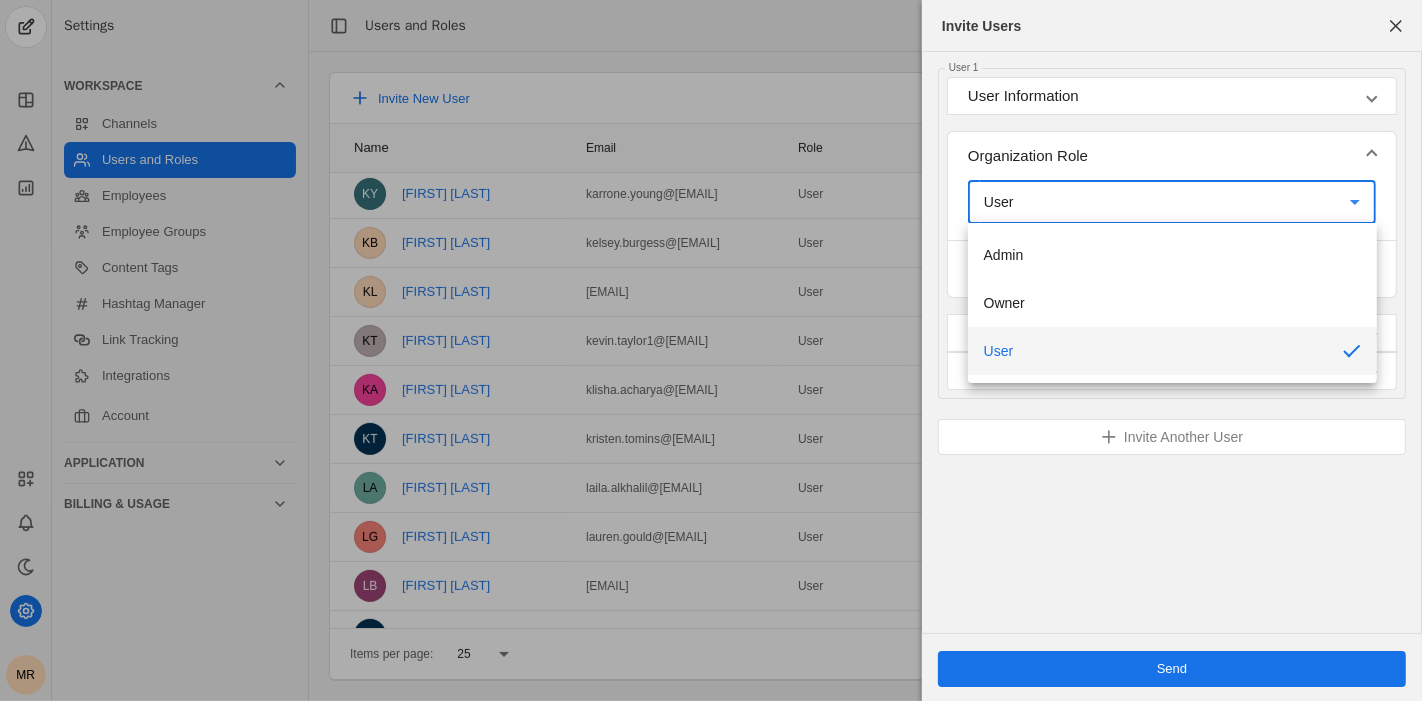 drag, startPoint x: 1114, startPoint y: 528, endPoint x: 1108, endPoint y: 430, distance: 98.1835 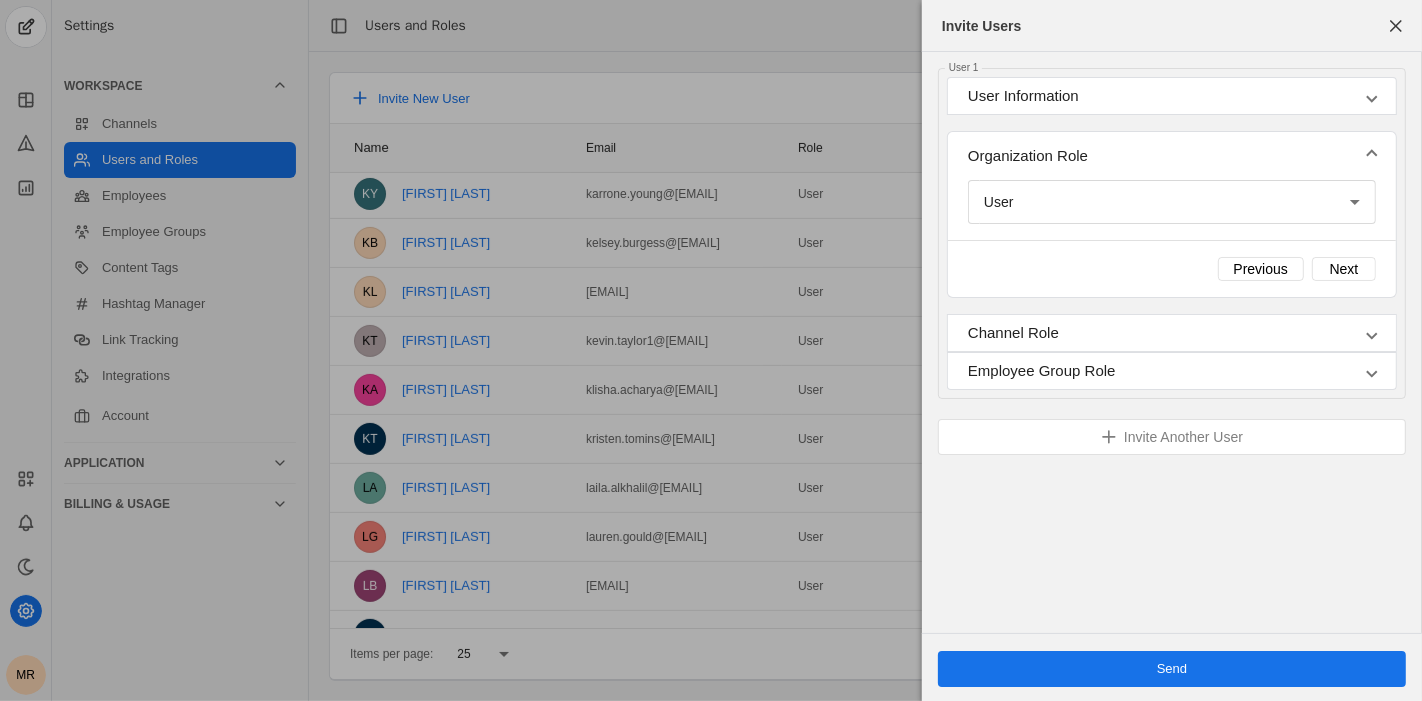 click on "Channel Role" at bounding box center [1160, 333] 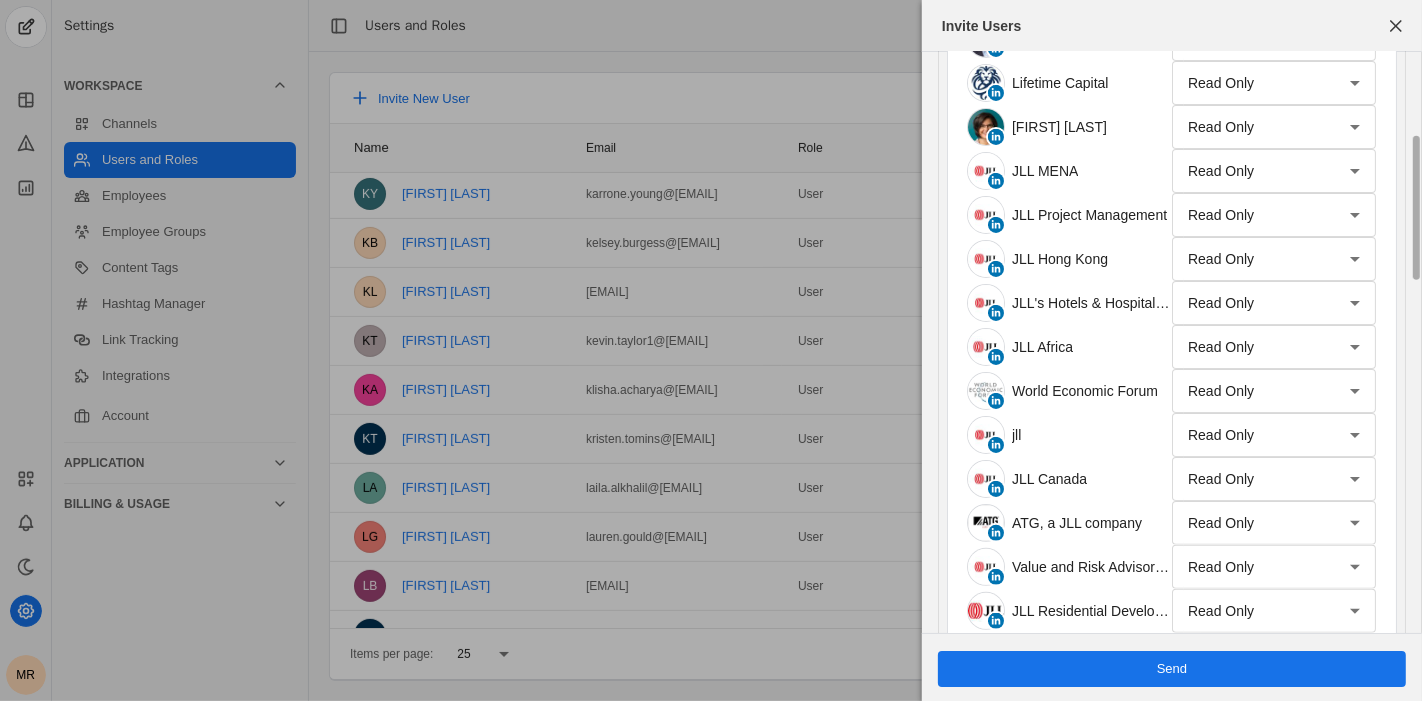 scroll, scrollTop: 222, scrollLeft: 0, axis: vertical 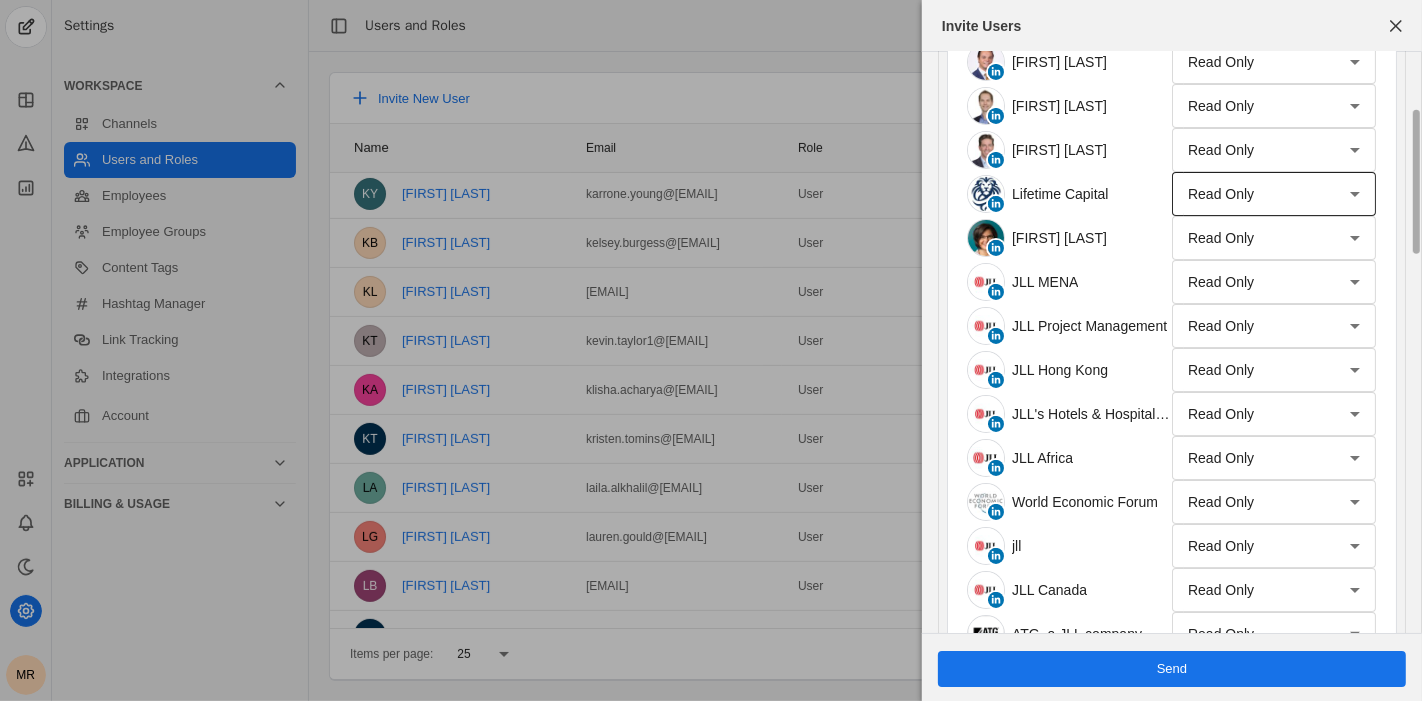 click on "Read Only" at bounding box center [1274, 194] 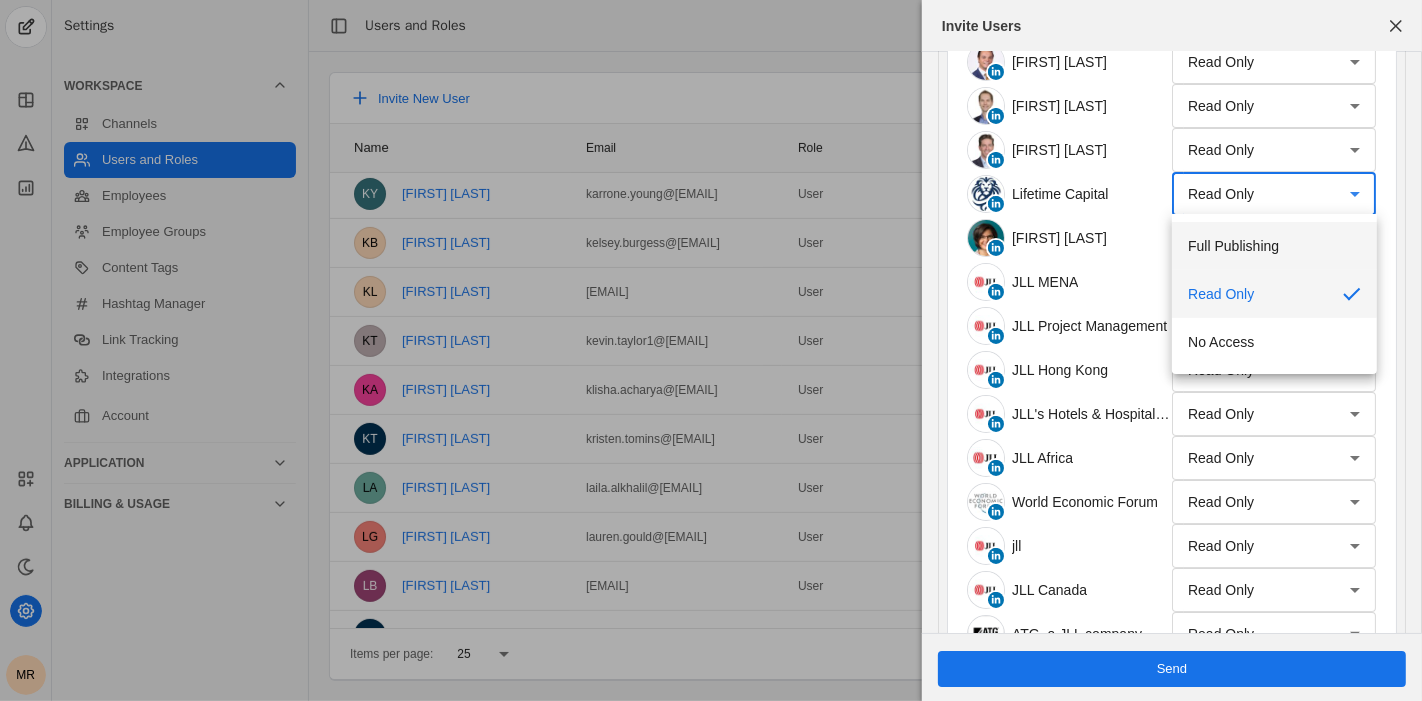 click on "Full Publishing" at bounding box center [1274, 246] 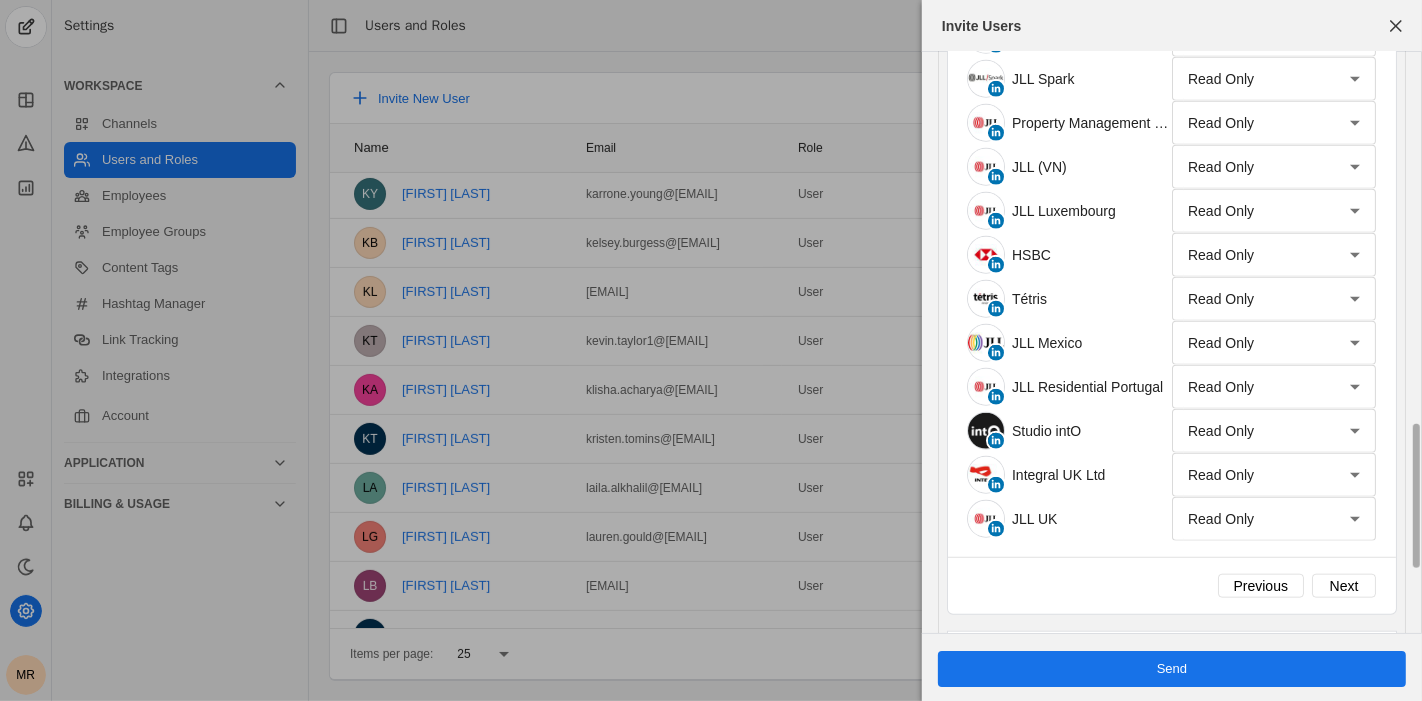 scroll, scrollTop: 1726, scrollLeft: 0, axis: vertical 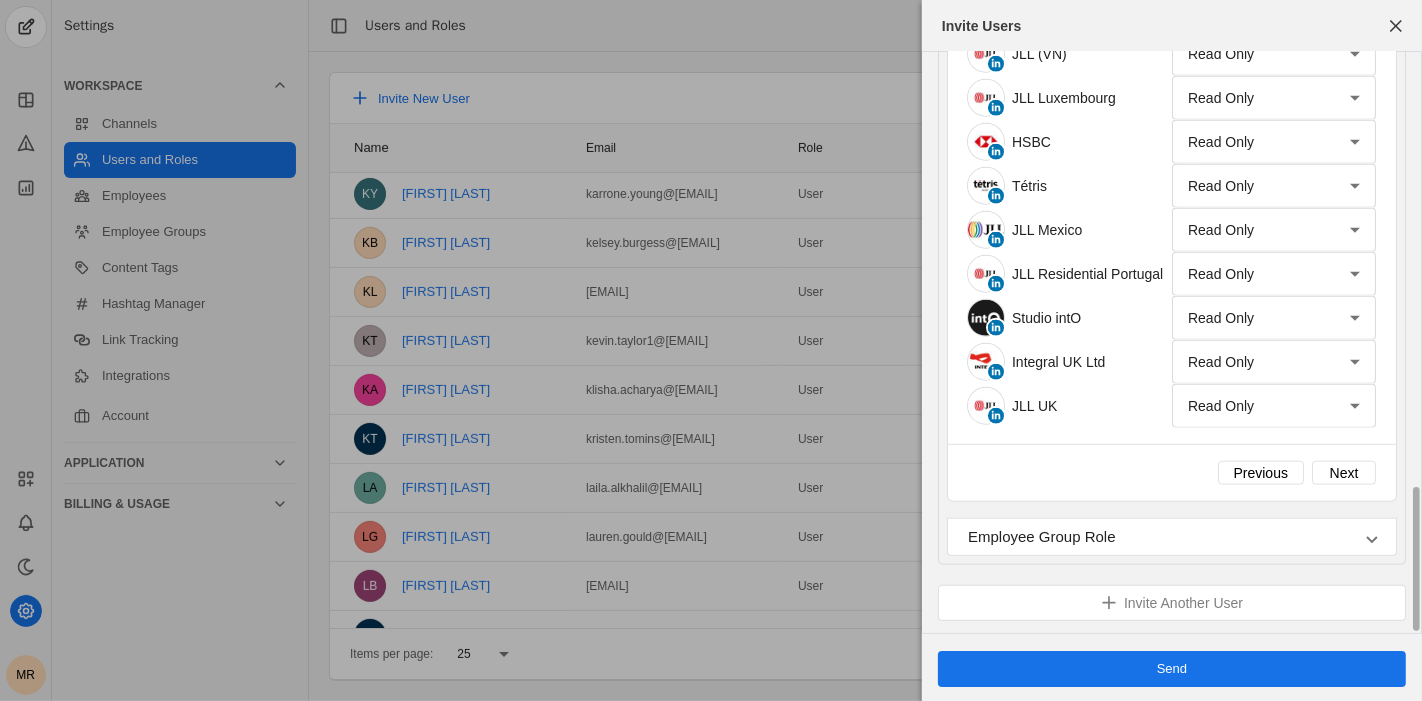 click on "Employee Group Role" at bounding box center [1160, 537] 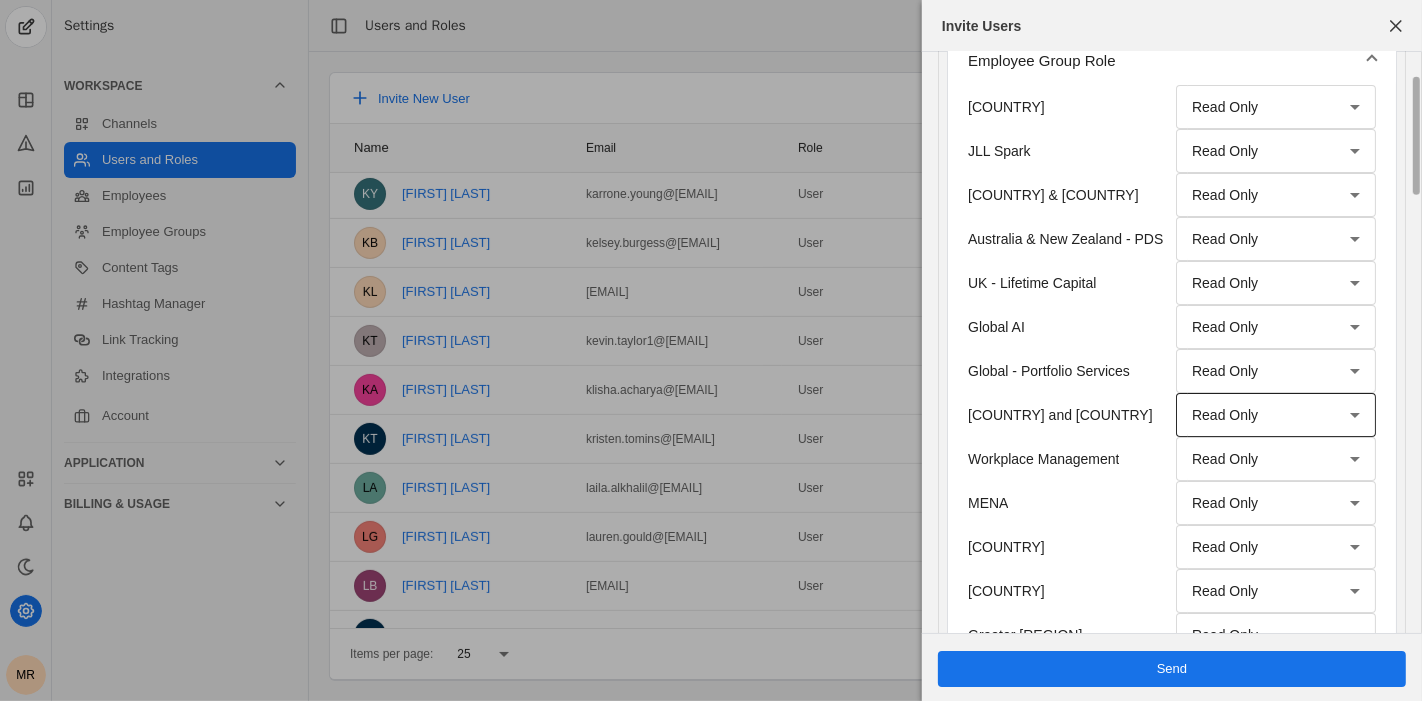 scroll, scrollTop: 60, scrollLeft: 0, axis: vertical 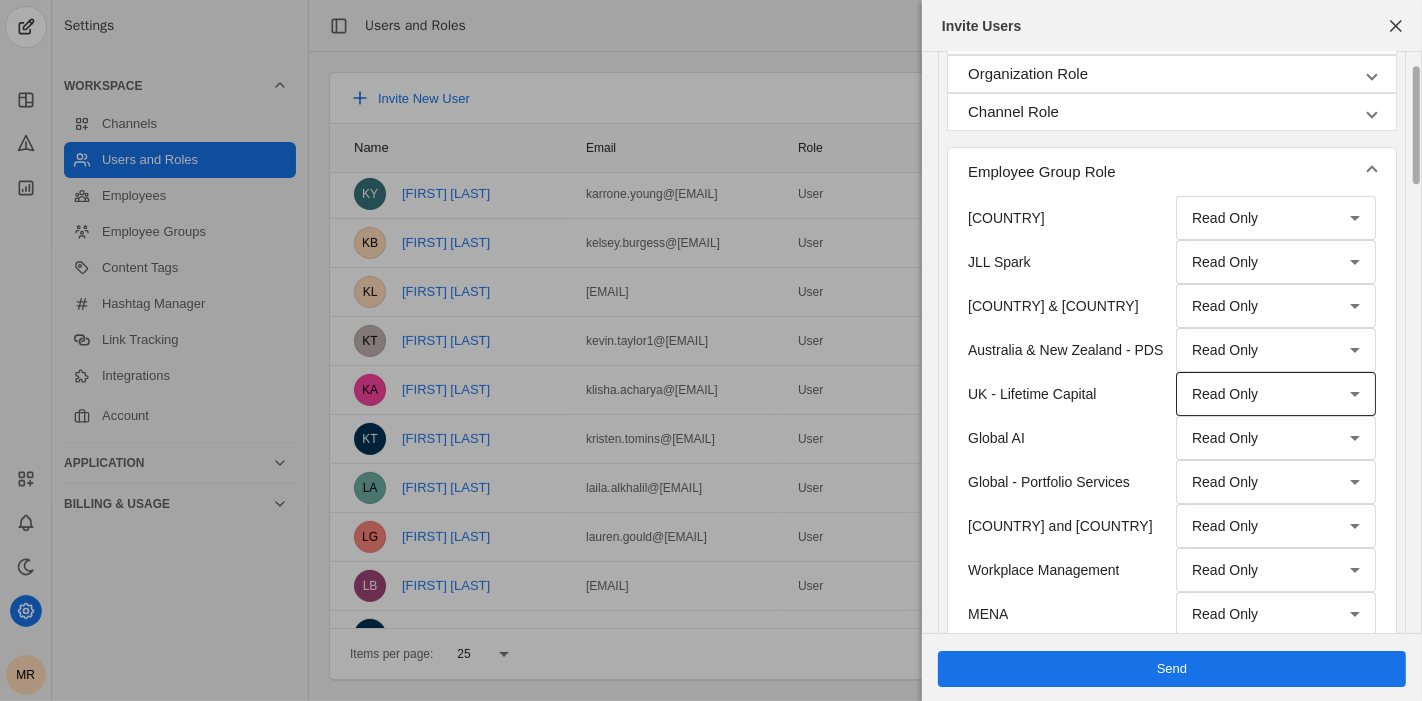 click on "Read Only" at bounding box center [1276, 394] 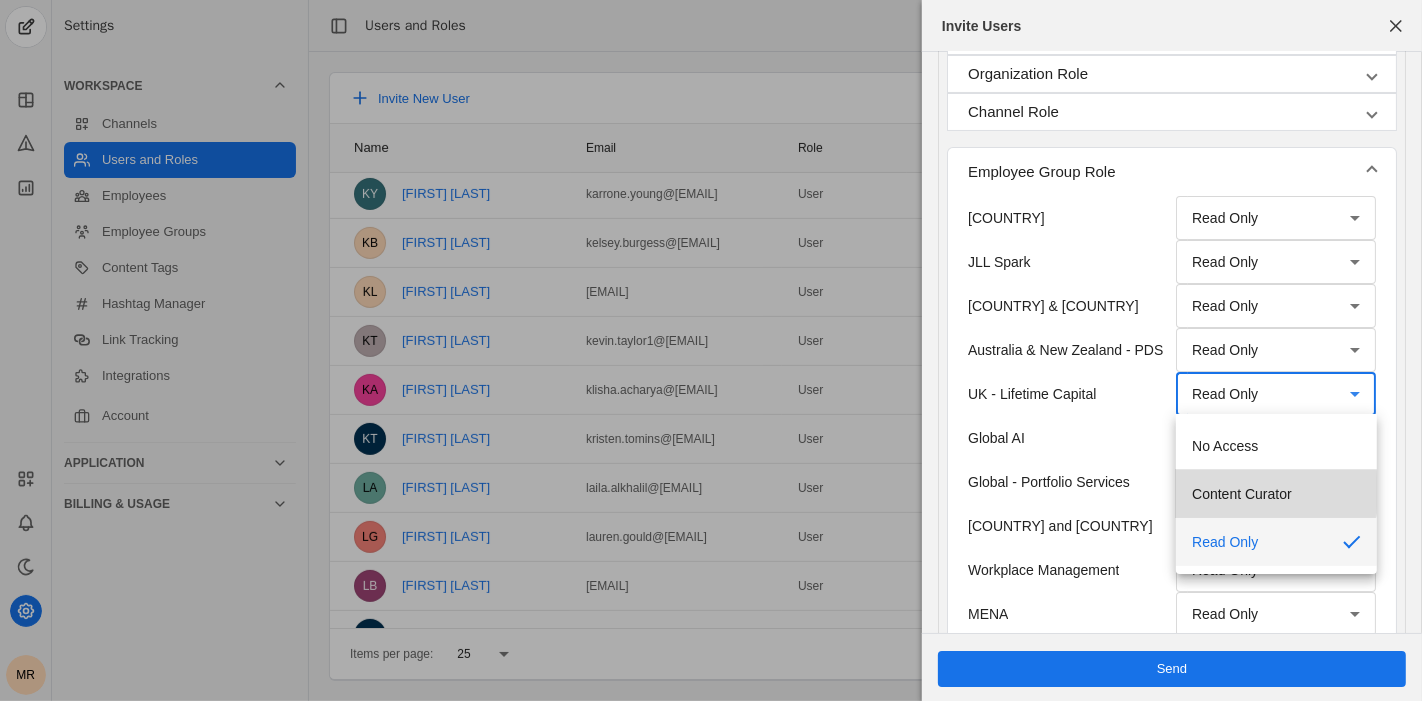 click on "Content Curator" at bounding box center [1242, 494] 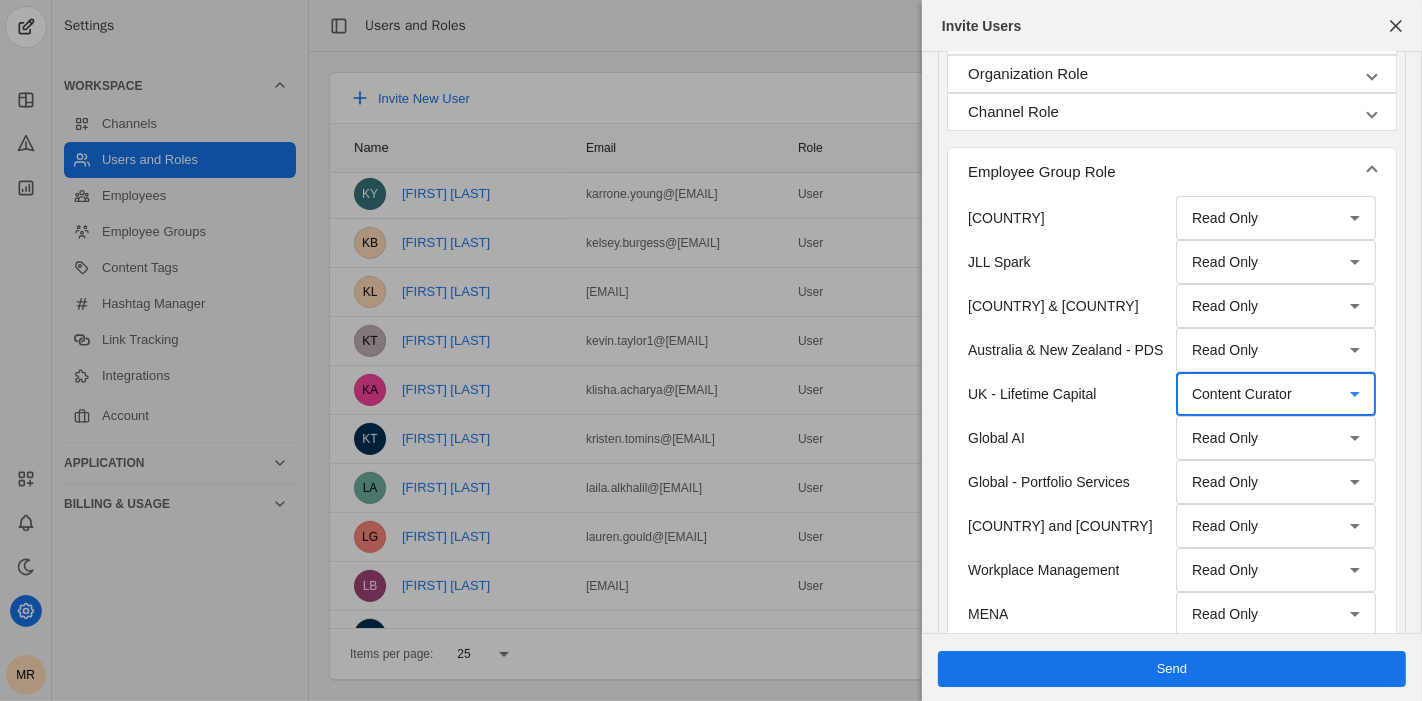 click on "Send" 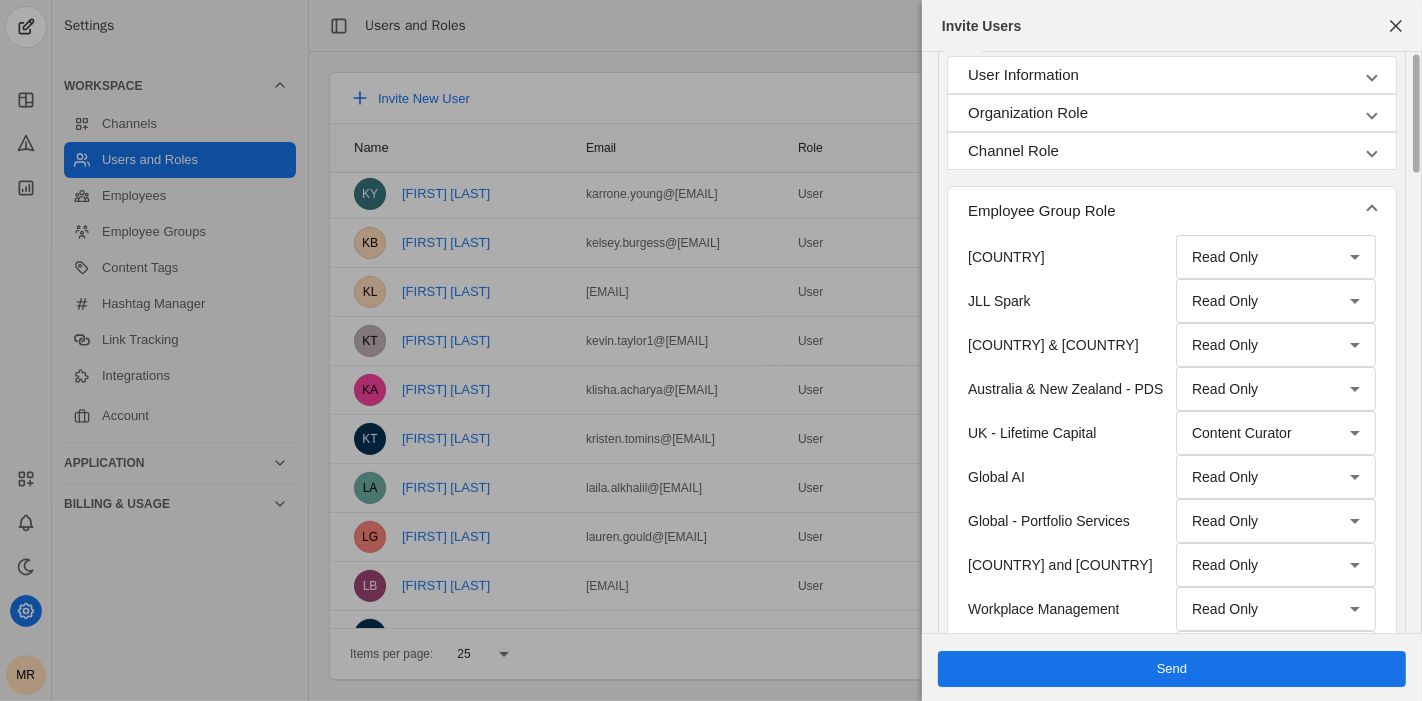 scroll, scrollTop: 0, scrollLeft: 0, axis: both 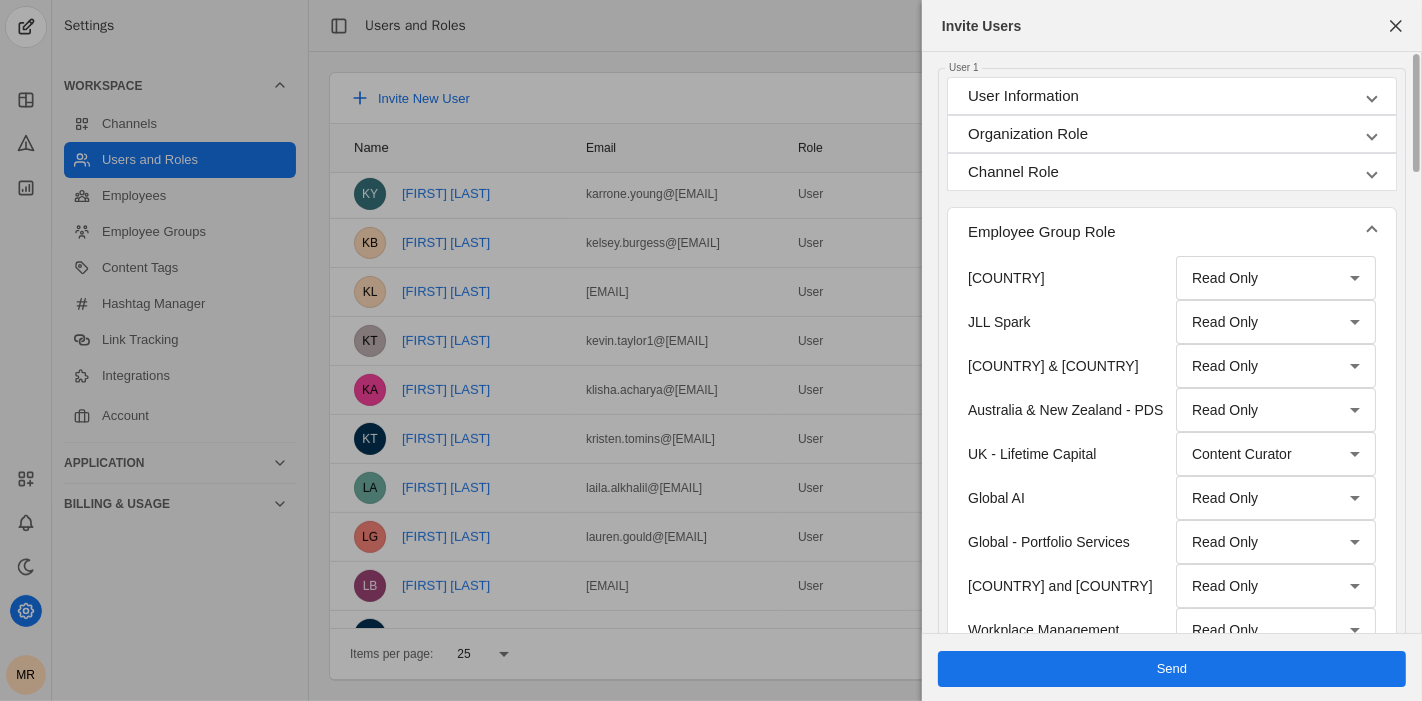 click on "Channel Role" at bounding box center [1168, 172] 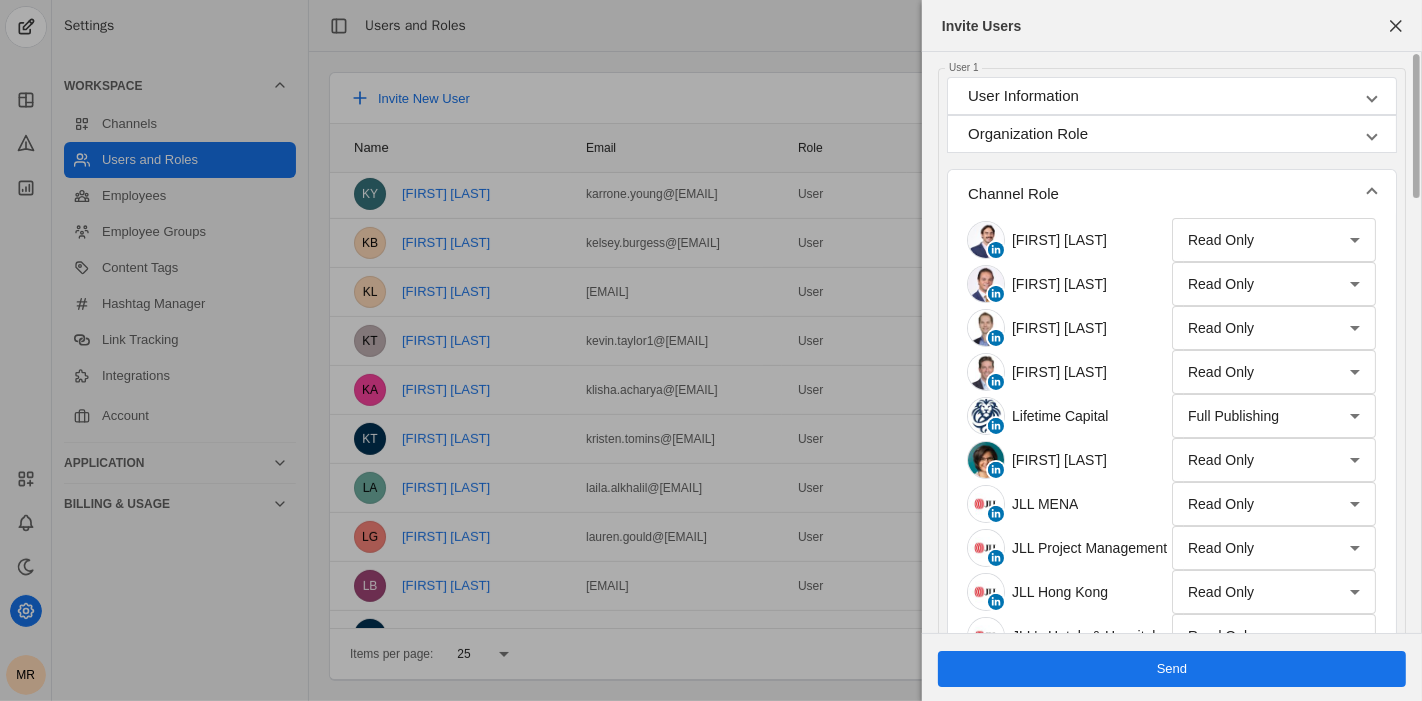 click on "Channel Role" at bounding box center (1172, 194) 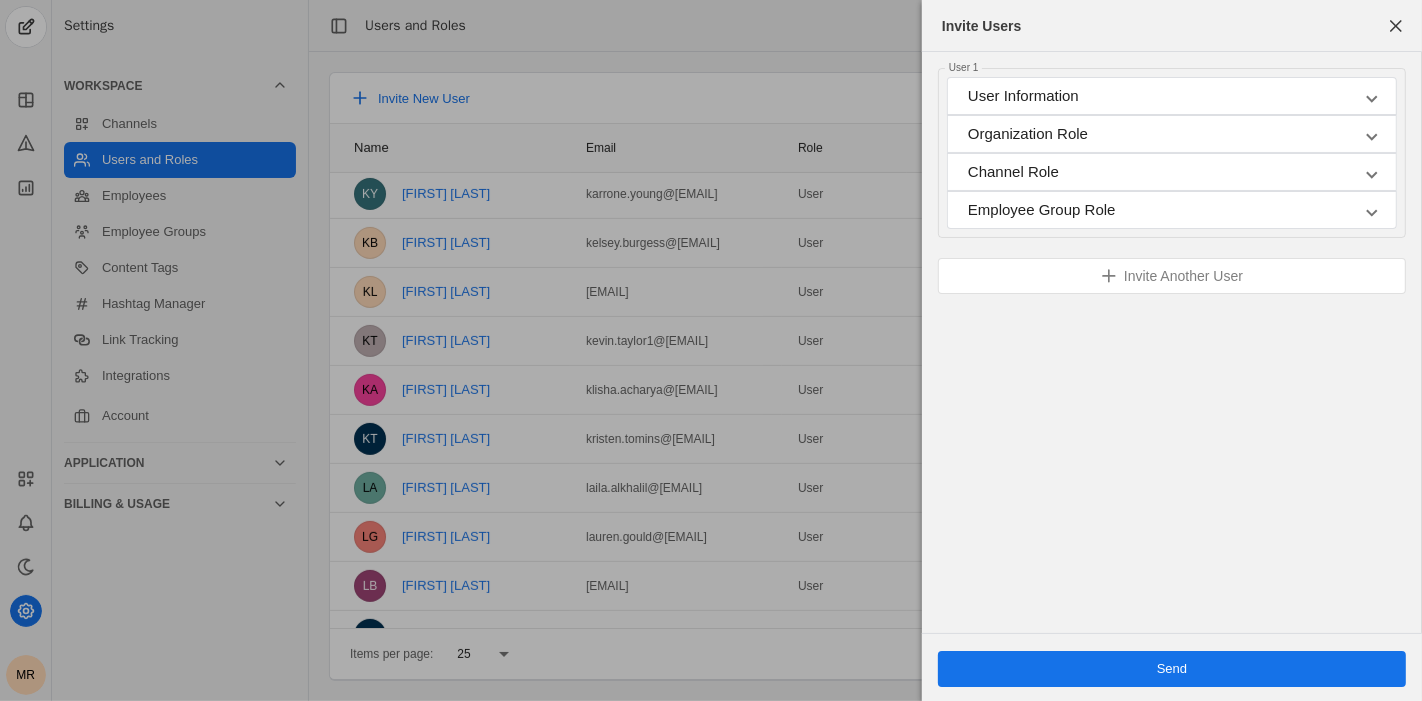click 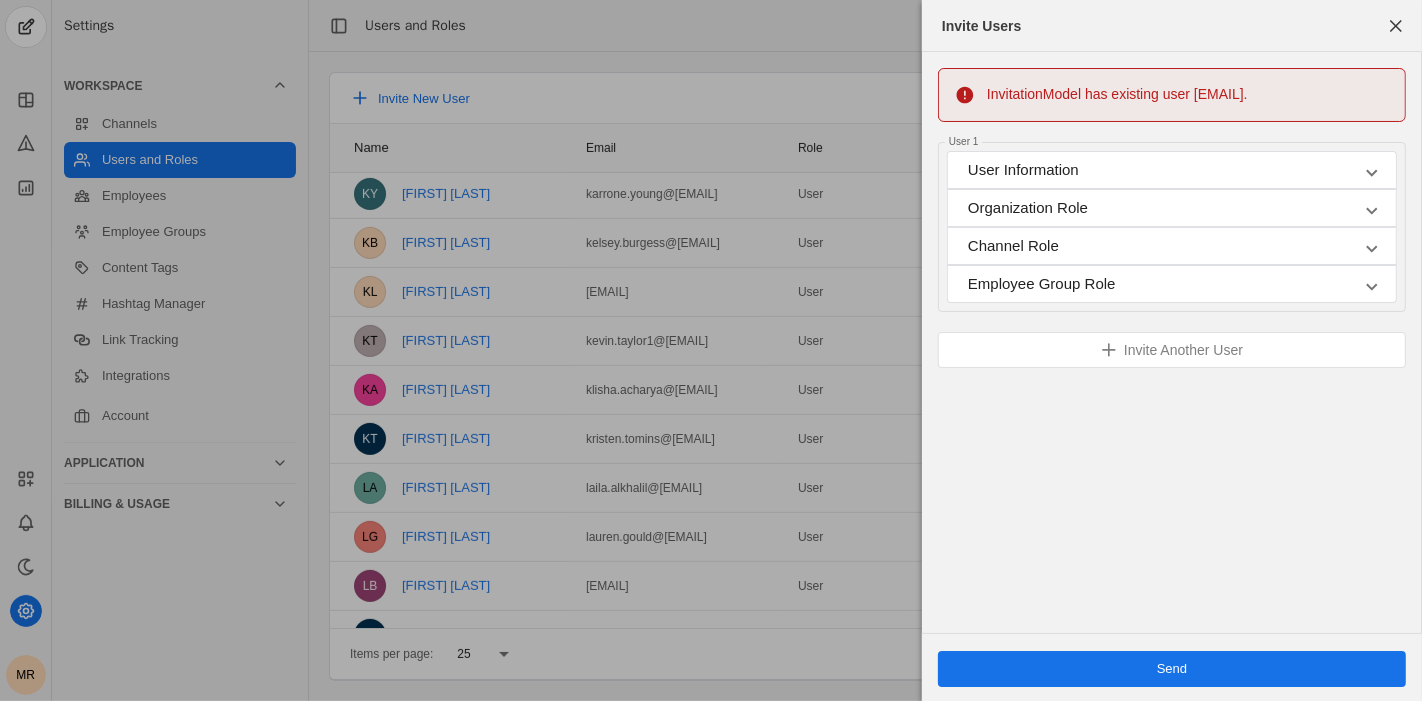 click on "User Information" at bounding box center (1160, 170) 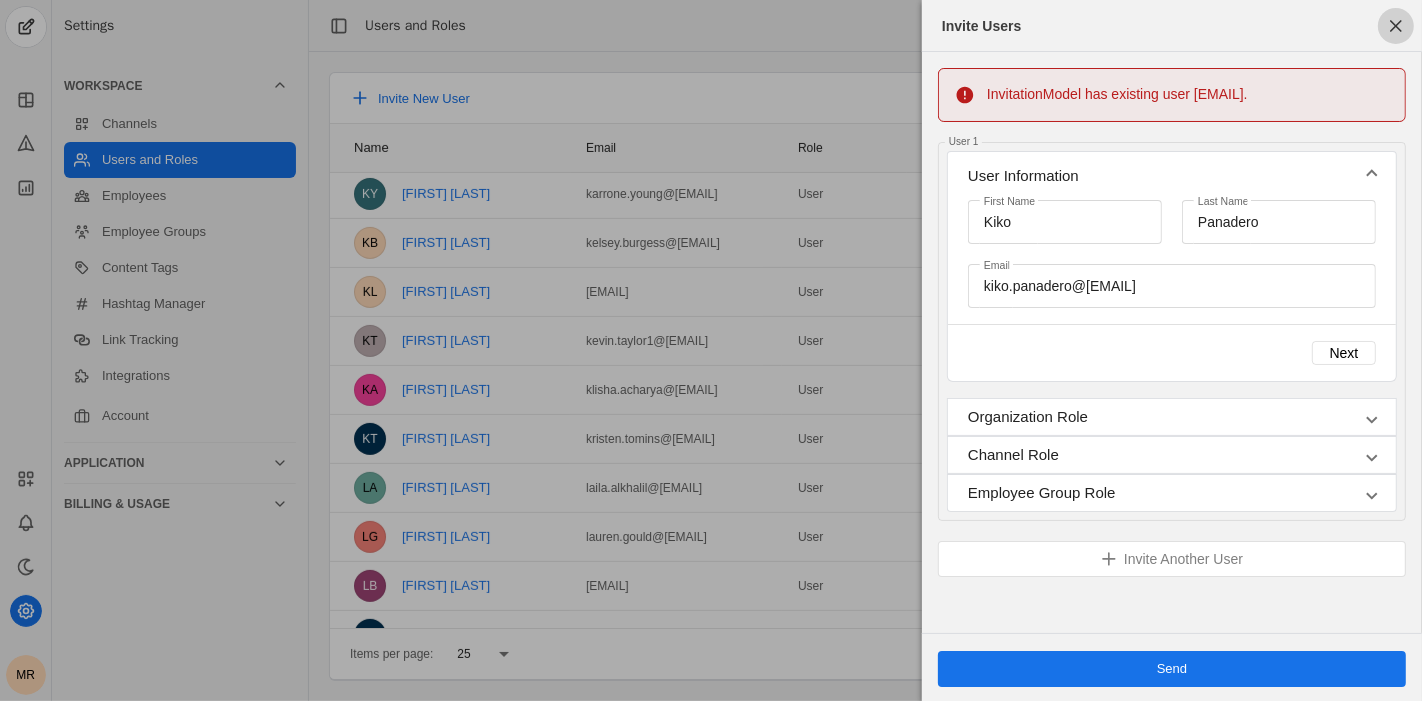 click 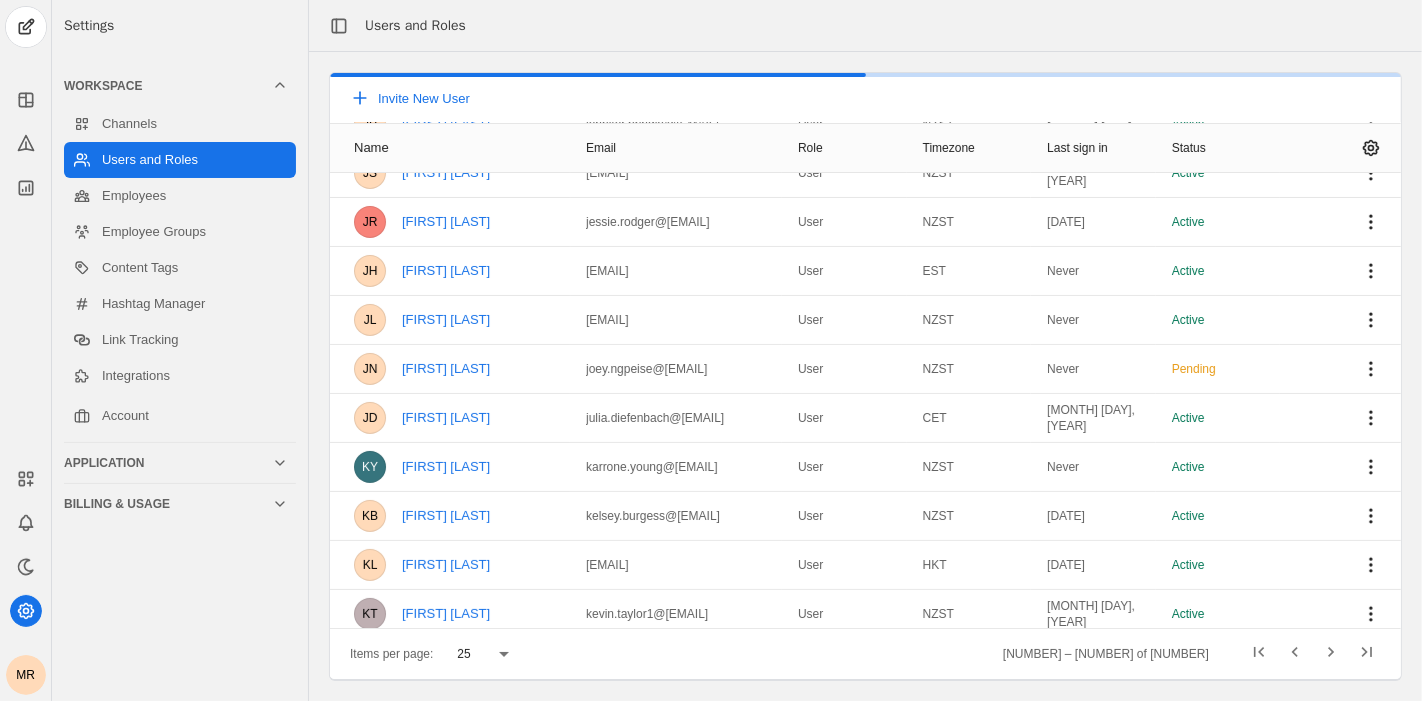 scroll, scrollTop: 444, scrollLeft: 0, axis: vertical 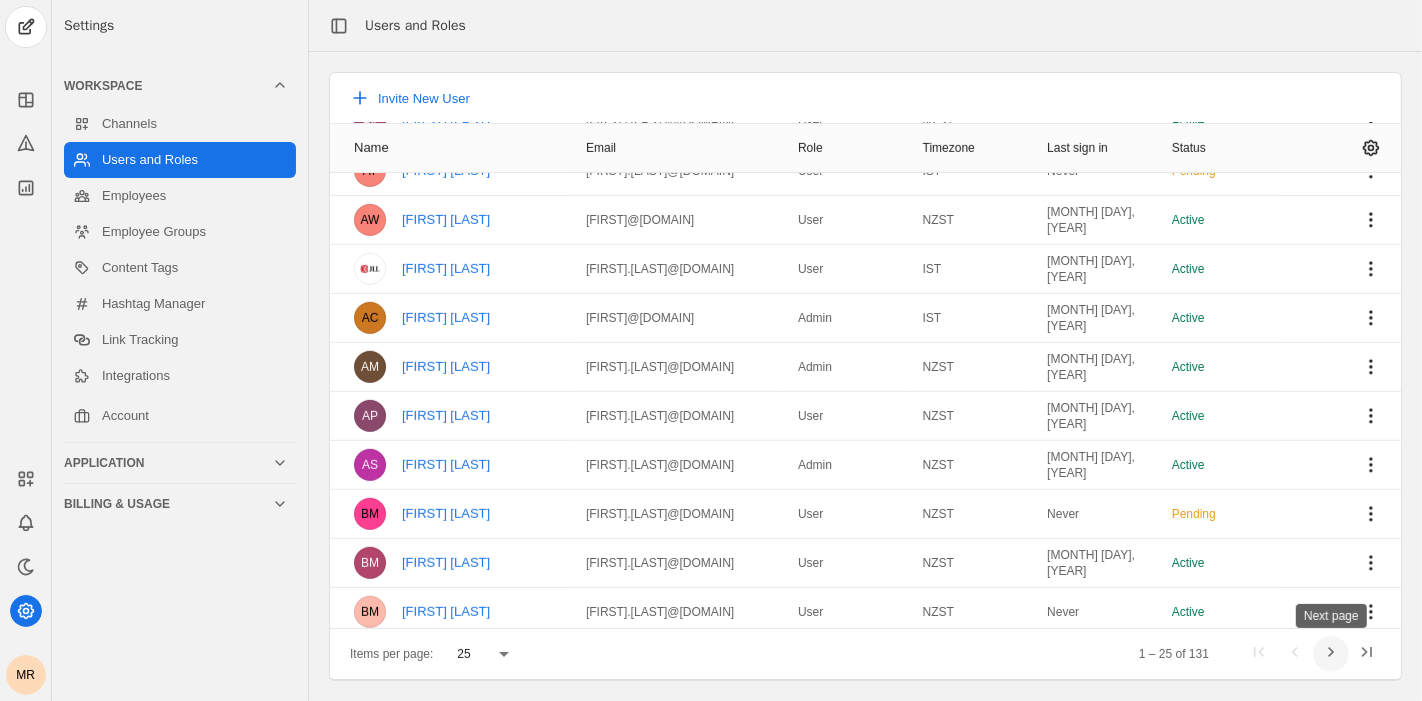 click 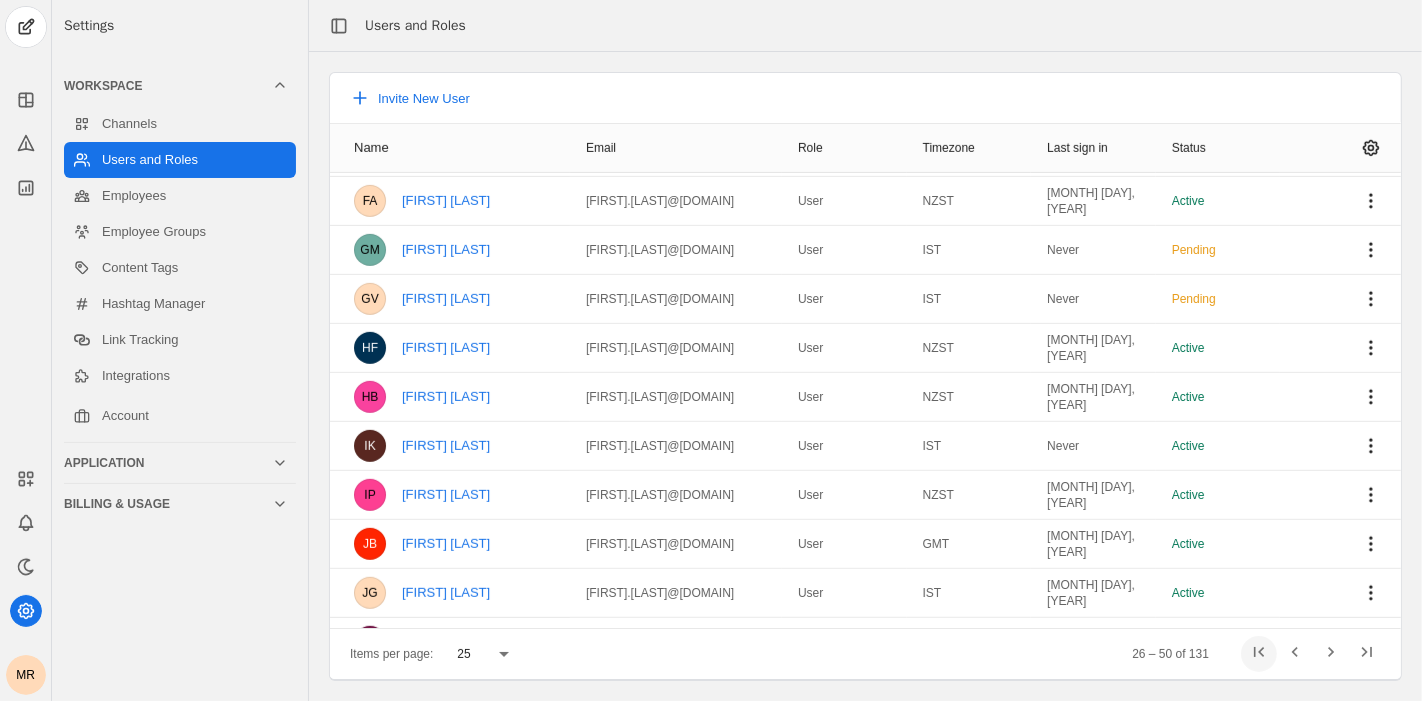 scroll, scrollTop: 761, scrollLeft: 0, axis: vertical 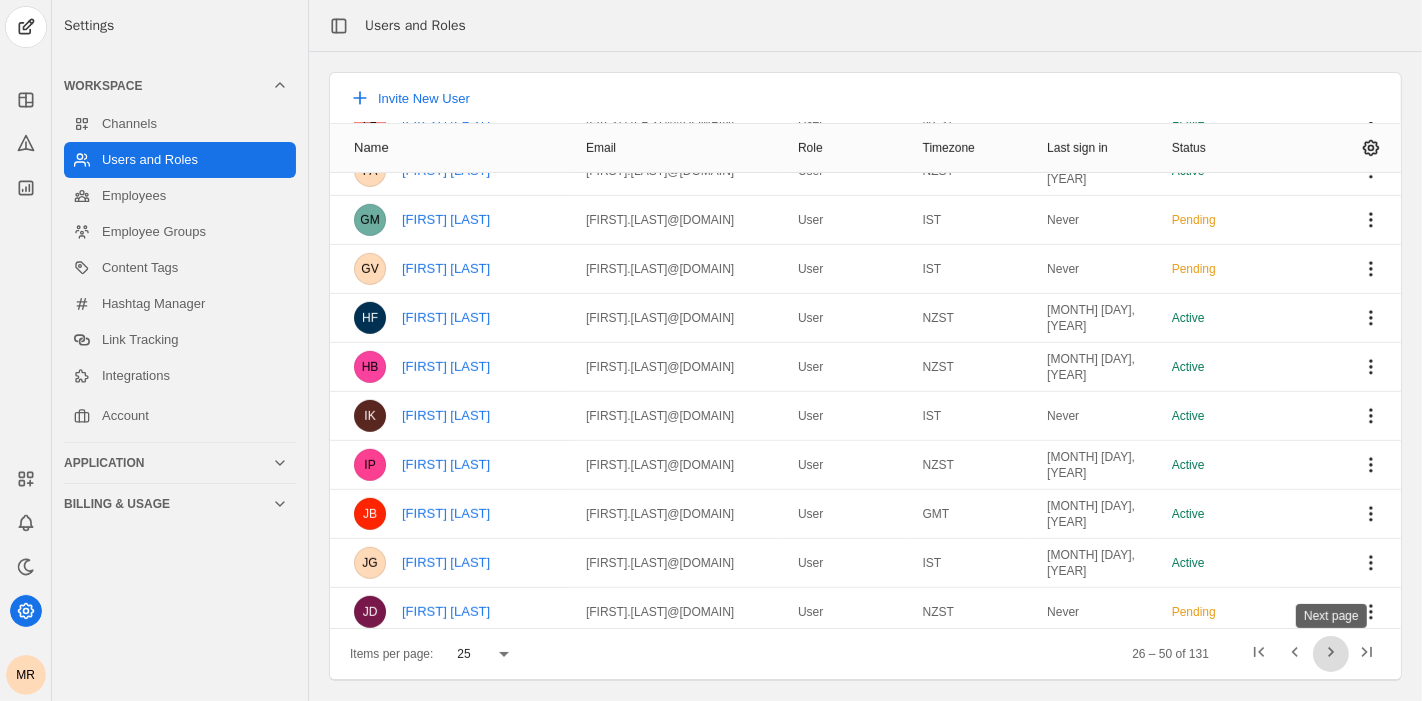 click 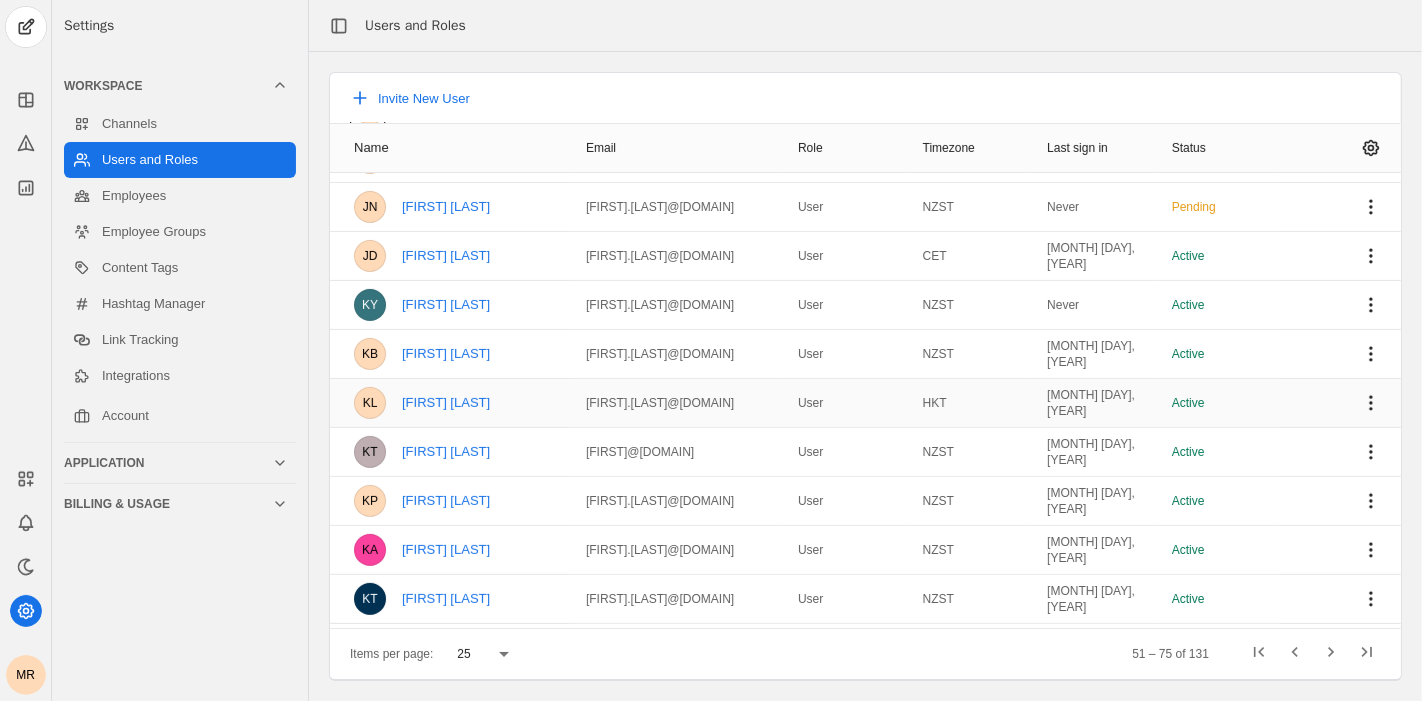 scroll, scrollTop: 444, scrollLeft: 0, axis: vertical 